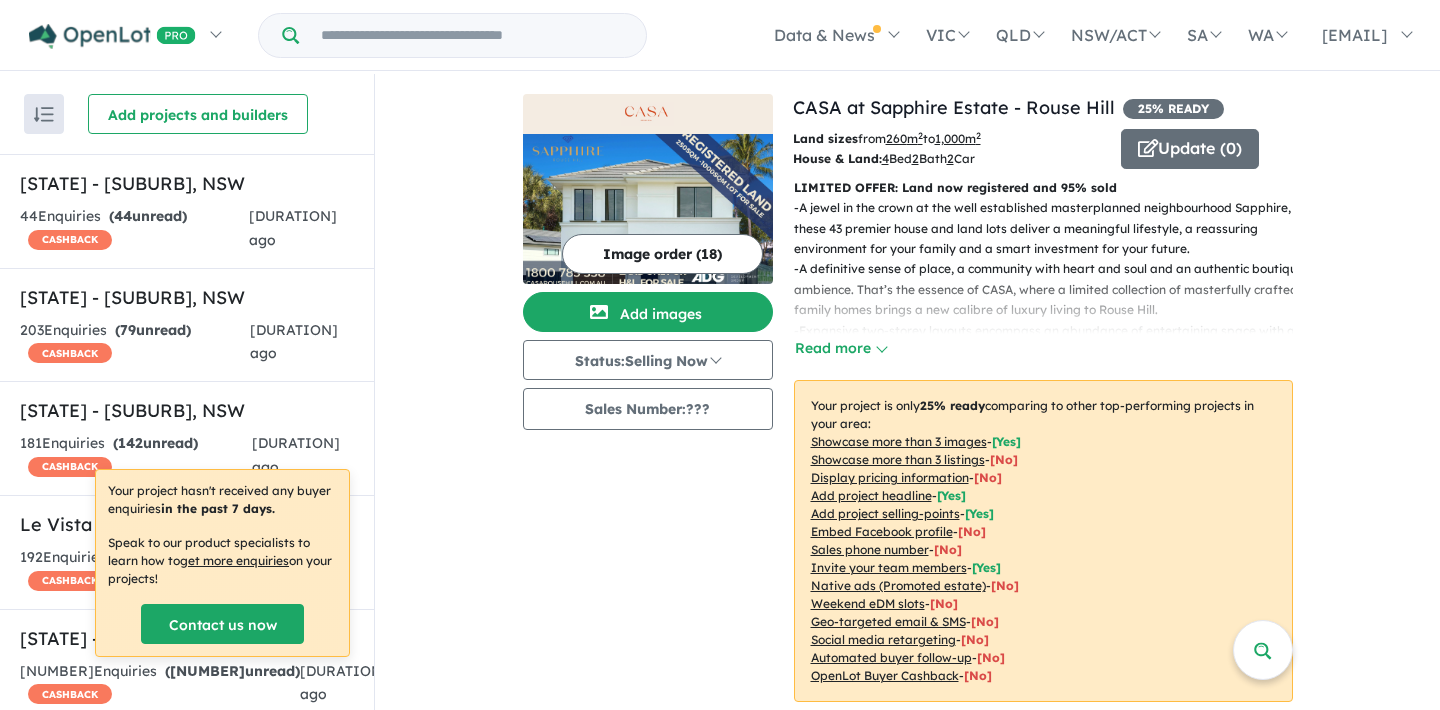 scroll, scrollTop: 3, scrollLeft: 0, axis: vertical 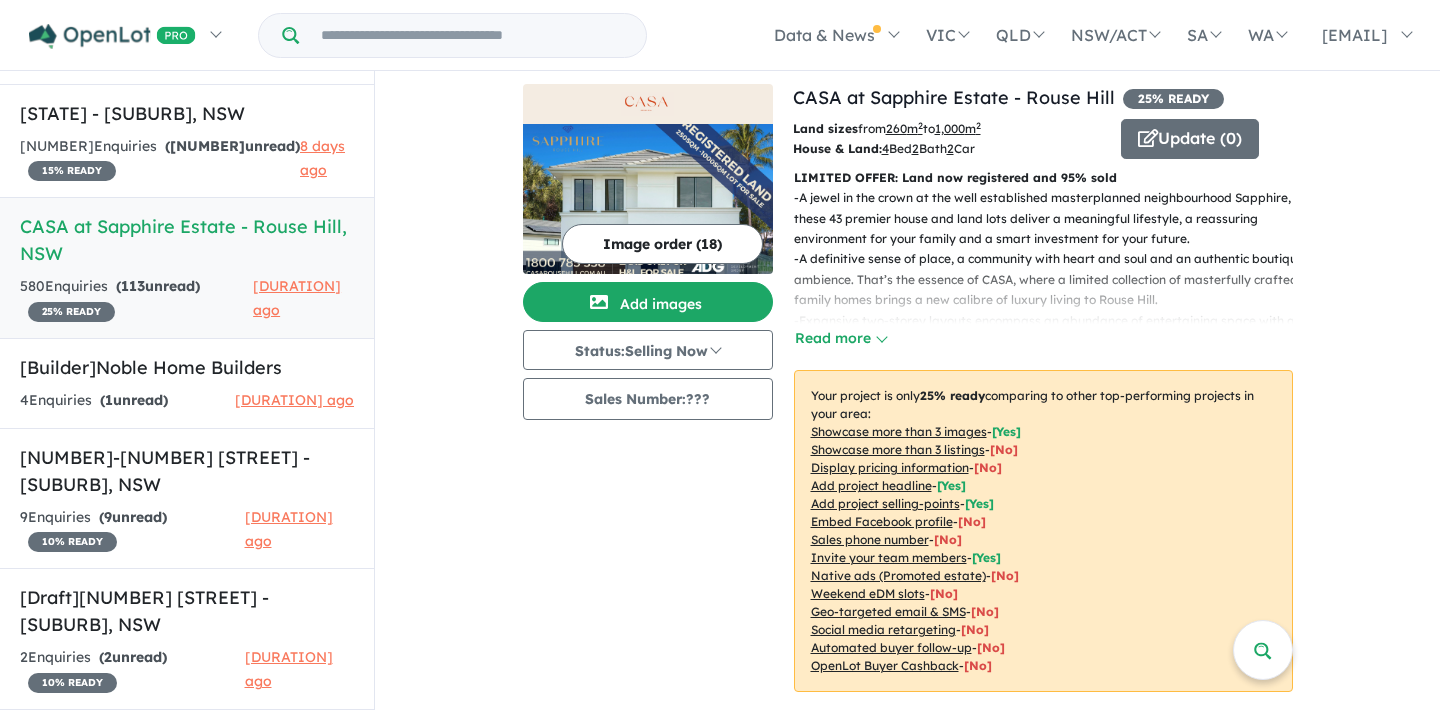 click on "View  [NUMBER]  projects in your account CASA at [STATE] - [SUBURB] [PERCENTAGE]% READY Land sizes  from  [NUMBER] m 2  to  [NUMBER] m 2 House & Land:  [NUMBER]  Bed  [NUMBER]  Bath  [NUMBER]  Car Update ( [NUMBER] ) LIMITED OFFER: Land now registered and [PERCENTAGE]% sold -  A jewel in the crown at the well established masterplanned neighbourhood [STATE], these [NUMBER] premier house and land lots deliver a meaningful lifestyle, a reassuring environment for your family and a smart investment for your future. -  A definitive sense of place, a community with heart and soul and an authentic boutique ambience. That’s the essence of CASA, where a limited collection of masterfully crafted family homes brings a new calibre of luxury living to [SUBURB]. -  Expansive two-storey layouts encompass an abundance of entertaining space with an effortless flow between the indoors and out. Clever design and orientation draws light deep within these generous spaces, harnessing sunshine and garden vistas. -  -  A boutique collection of only [NUMBER] Lots -  -  Read more [NUMBER]  -" at bounding box center (907, 4069) 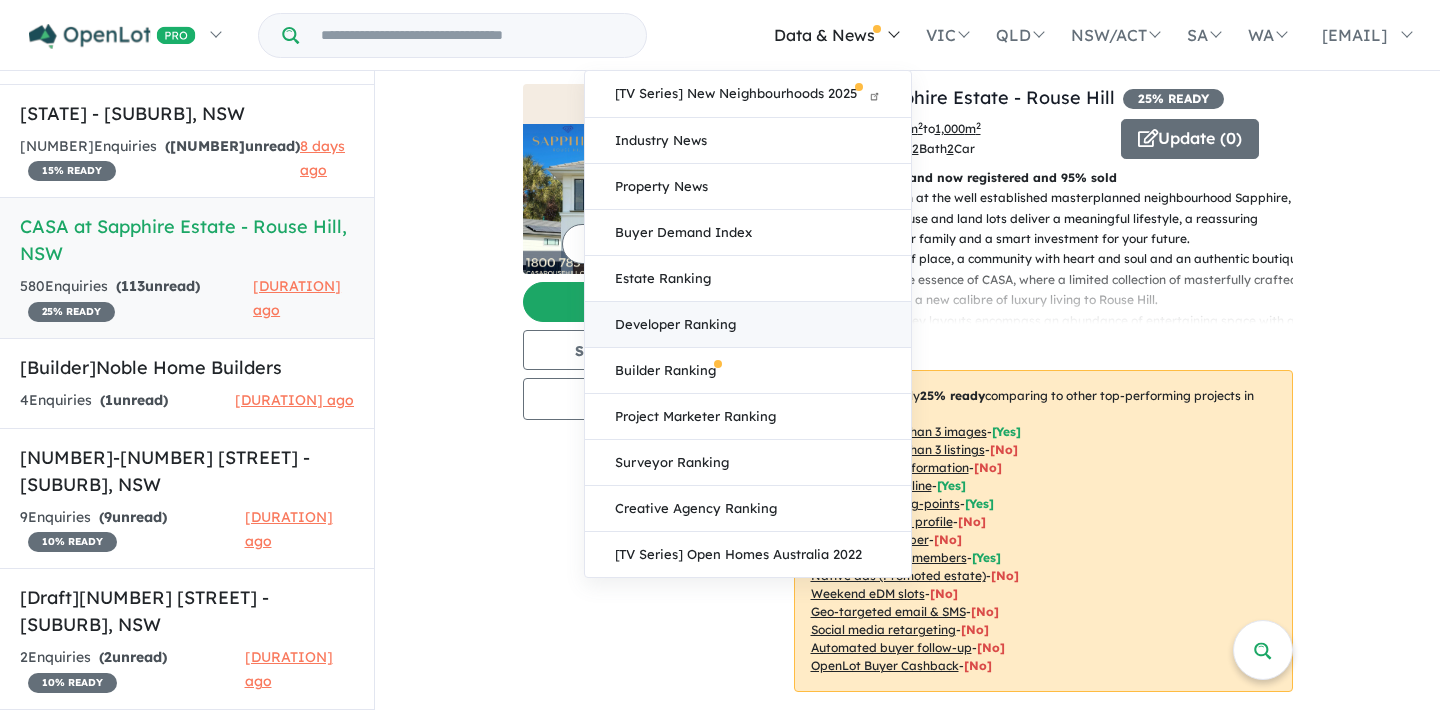 click on "Developer Ranking" at bounding box center [748, 325] 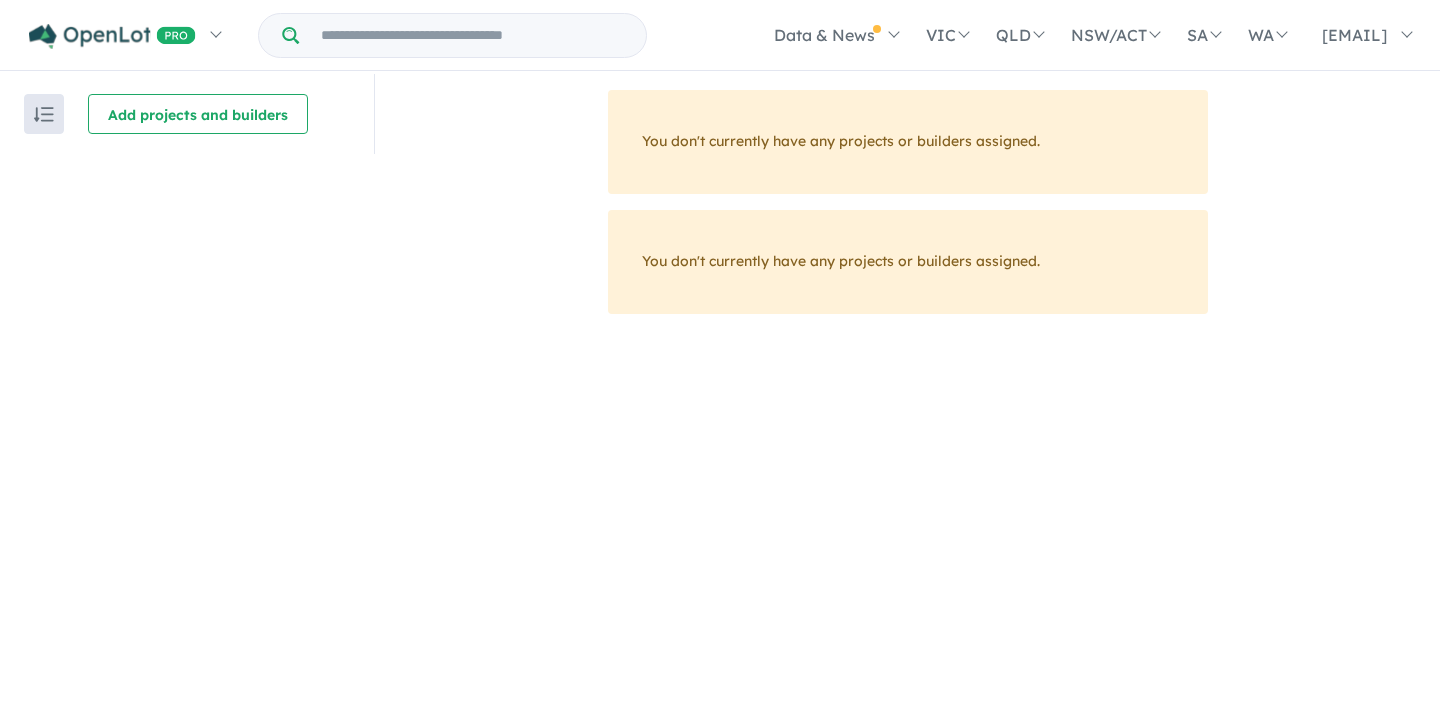 scroll, scrollTop: 0, scrollLeft: 0, axis: both 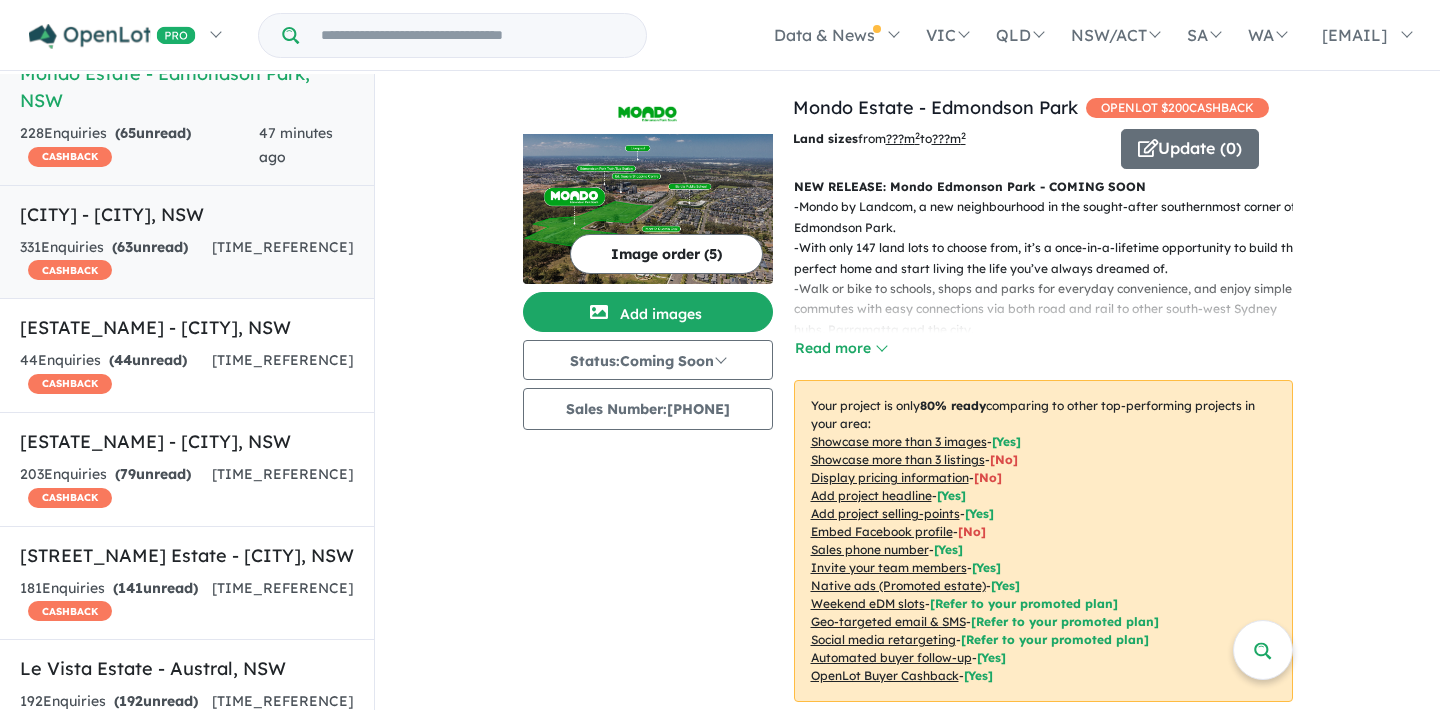 click on "[NUMBER] Enquir ies ( [NUMBER] unread) CASHBACK" at bounding box center [116, 260] 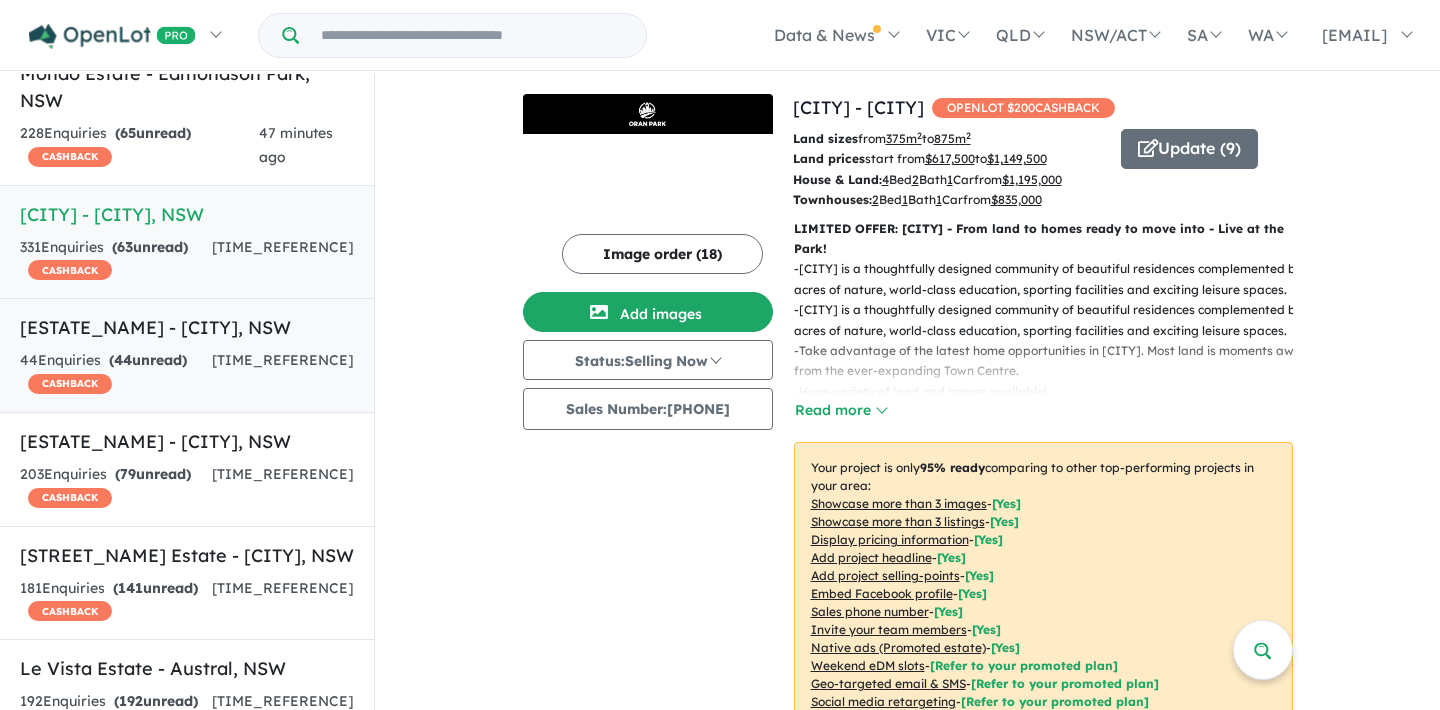 click on "44  Enquir ies ( 44  unread) CASHBACK" at bounding box center [116, 373] 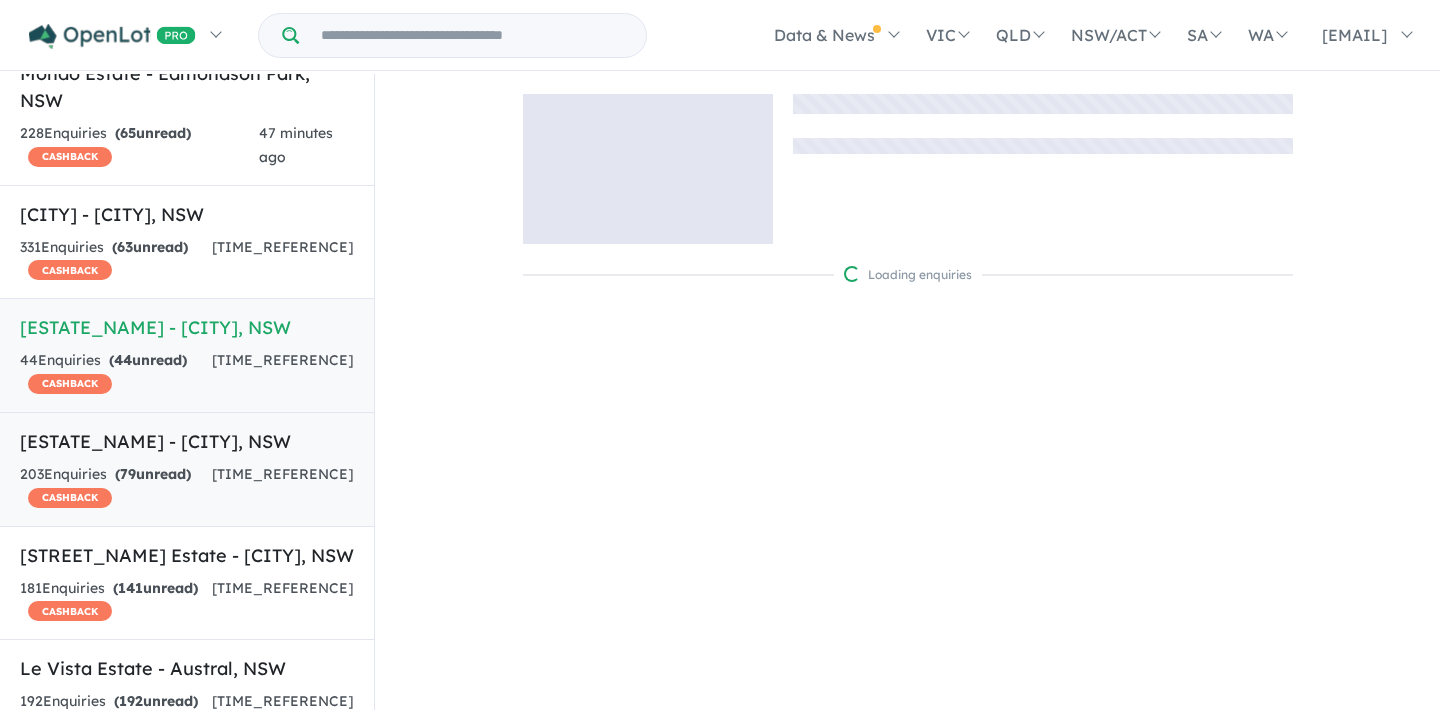click on "( 79  unread)" at bounding box center (153, 474) 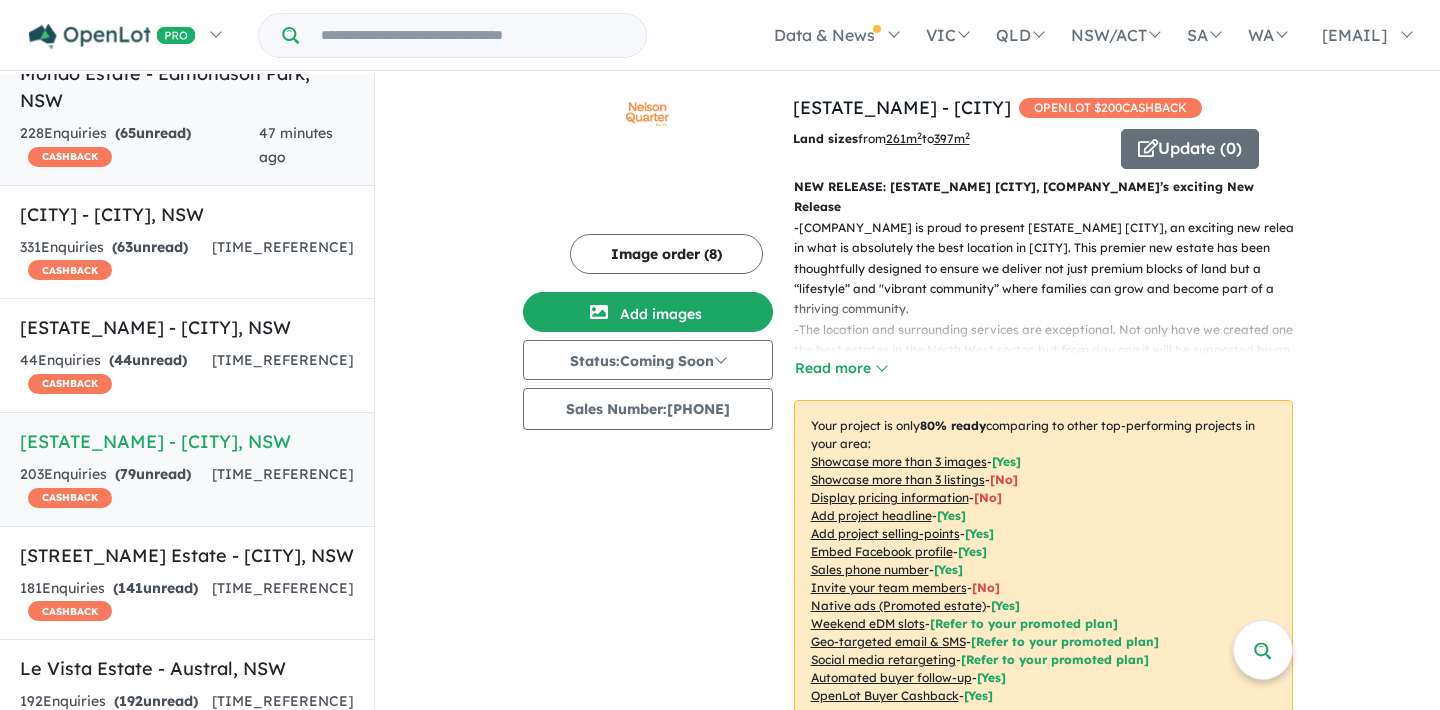 click on "Mondo Estate - Edmondson Park , NSW" at bounding box center [187, 87] 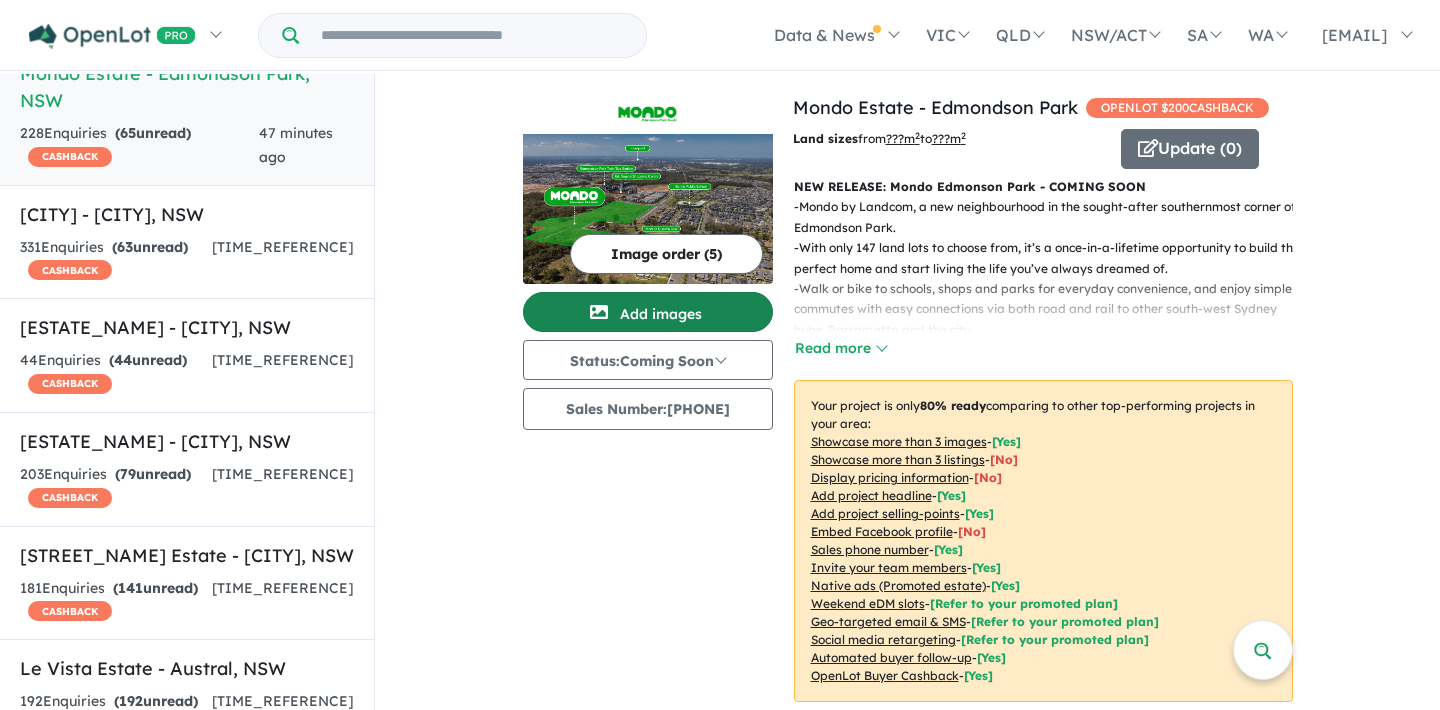 click on "Add images" at bounding box center [648, 312] 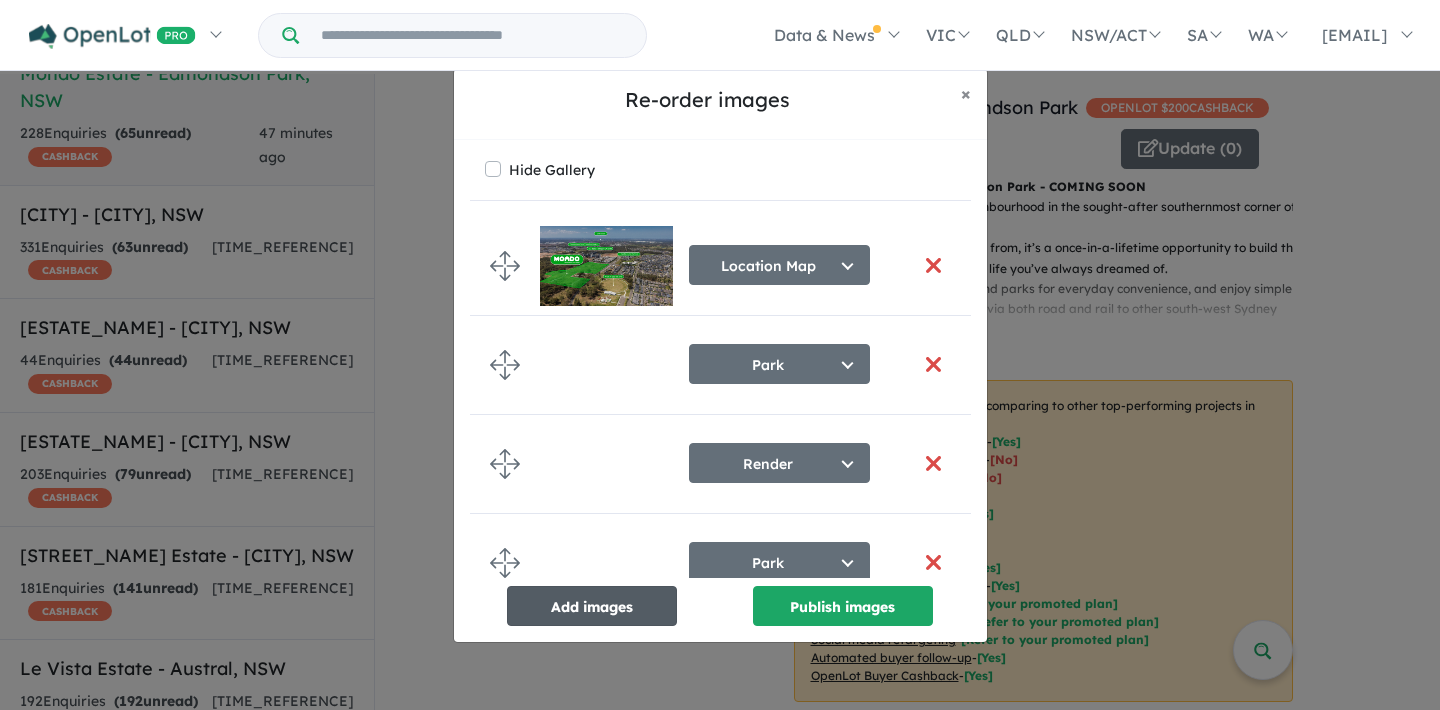 click on "Add images" at bounding box center [592, 606] 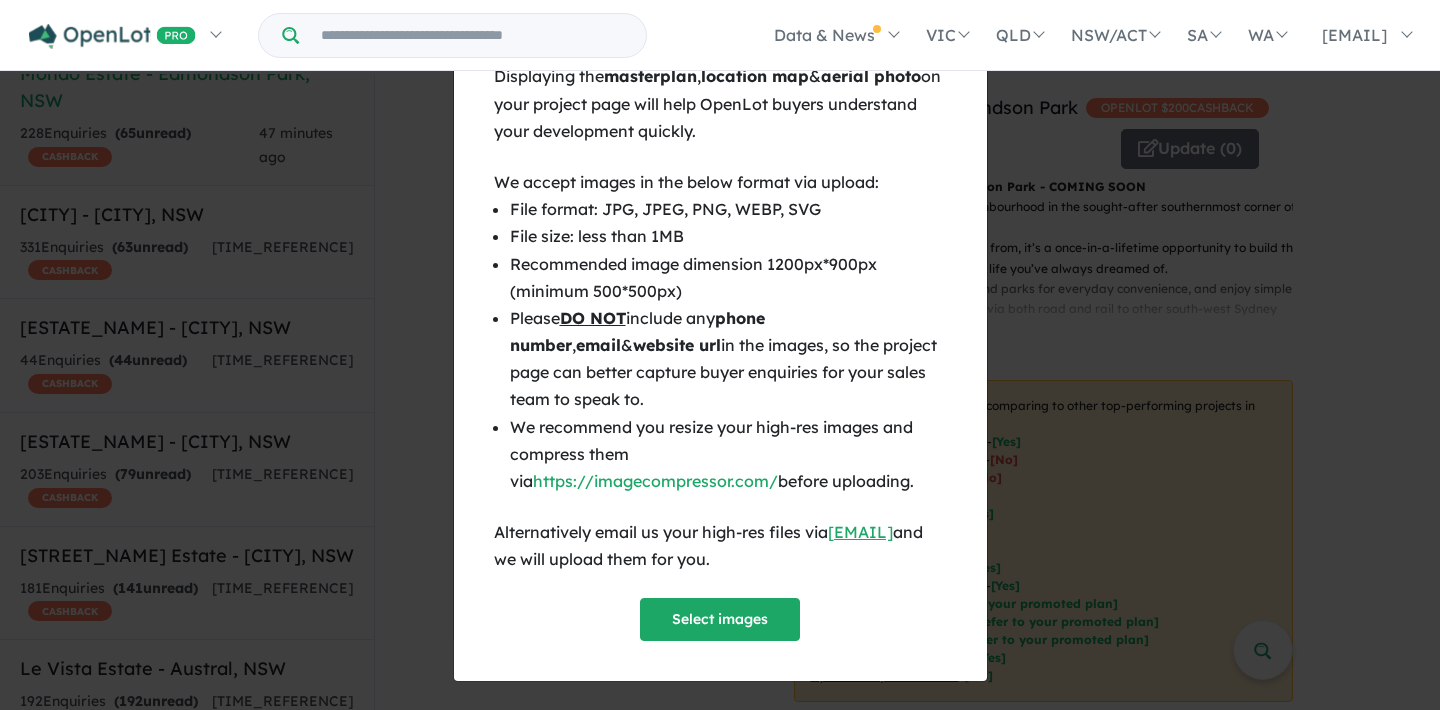 click on "× Close Displaying the  masterplan ,  location map  &  aerial photo  on your project page will help OpenLot buyers understand your development quickly. We accept images in the below format via upload: File format: JPG, JPEG, PNG, WEBP, SVG File size: less than 1MB Recommended image dimension 1200px*900px (minimum 500*500px) Please  DO NOT  include any  phone number ,  email  &  website url  in the images, so the project page can better capture buyer enquiries for your sales team to speak to. We recommend you resize your high-res images and compress them via  https://imagecompressor.com/  before uploading. Alternatively email us your high-res files via  support@openlot.com.au  and we will upload them for you. Select images" at bounding box center (720, 355) 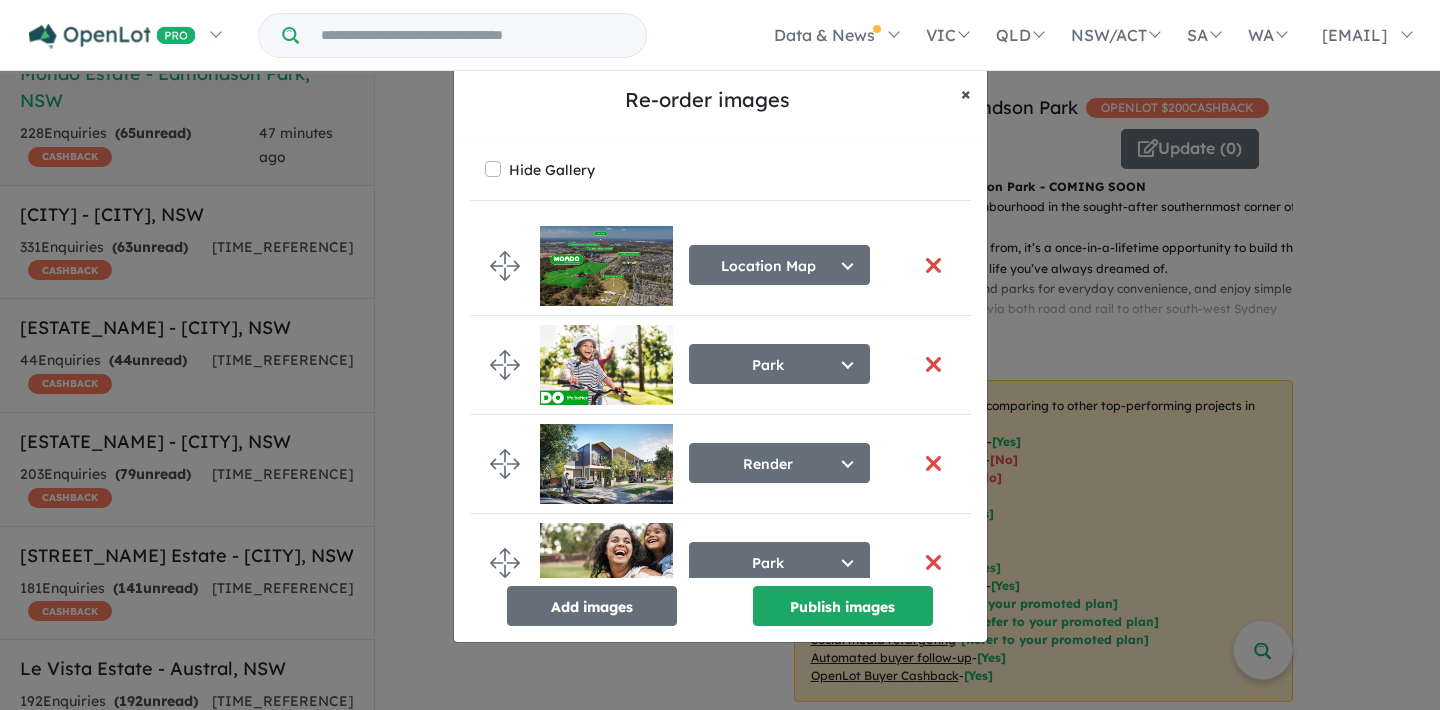 click on "×" at bounding box center (966, 93) 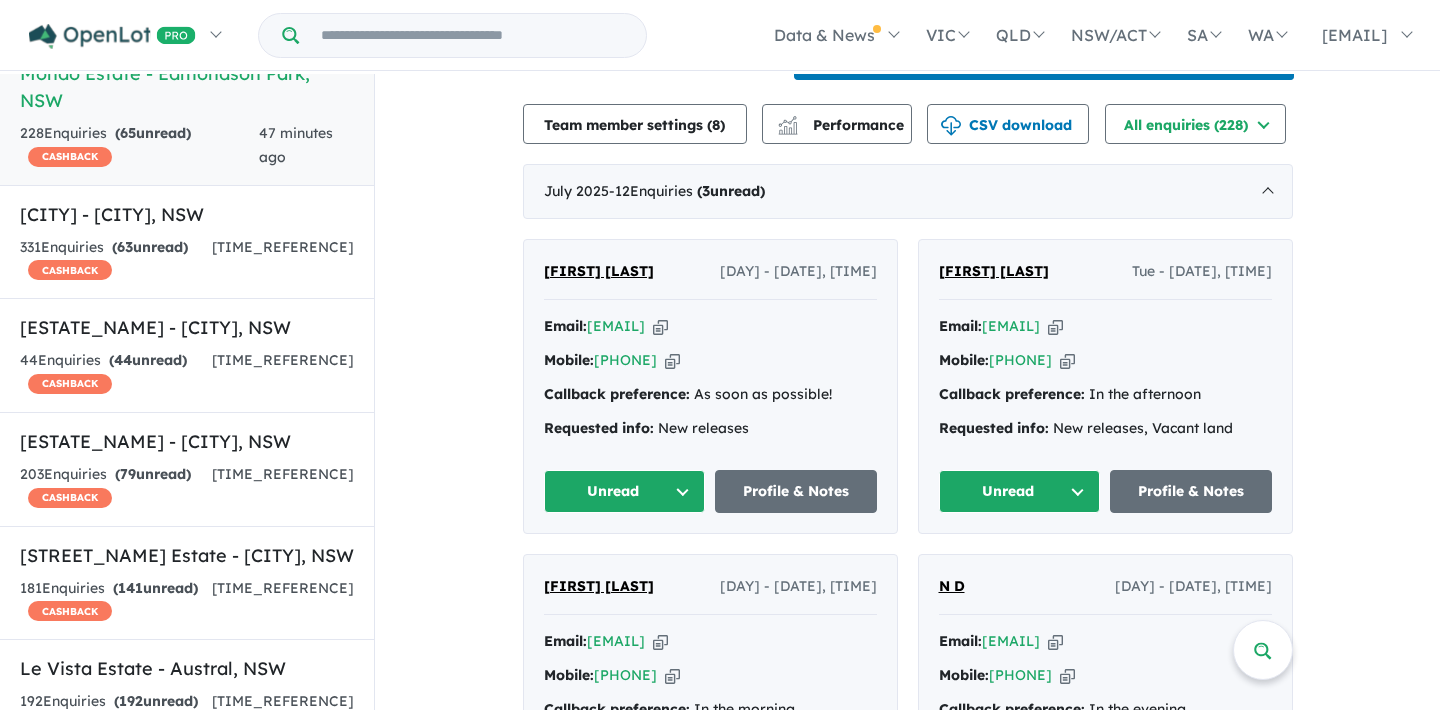 scroll, scrollTop: 695, scrollLeft: 0, axis: vertical 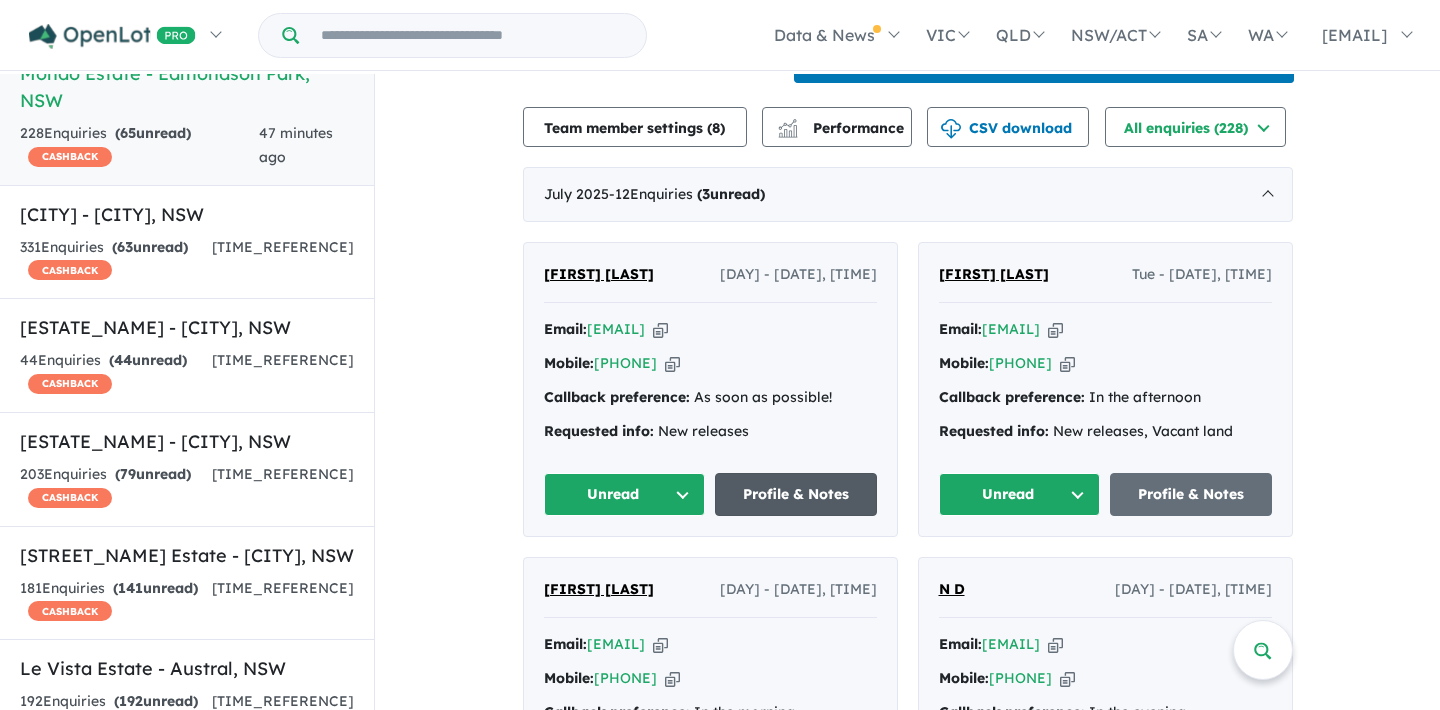 click on "Profile & Notes" at bounding box center [796, 494] 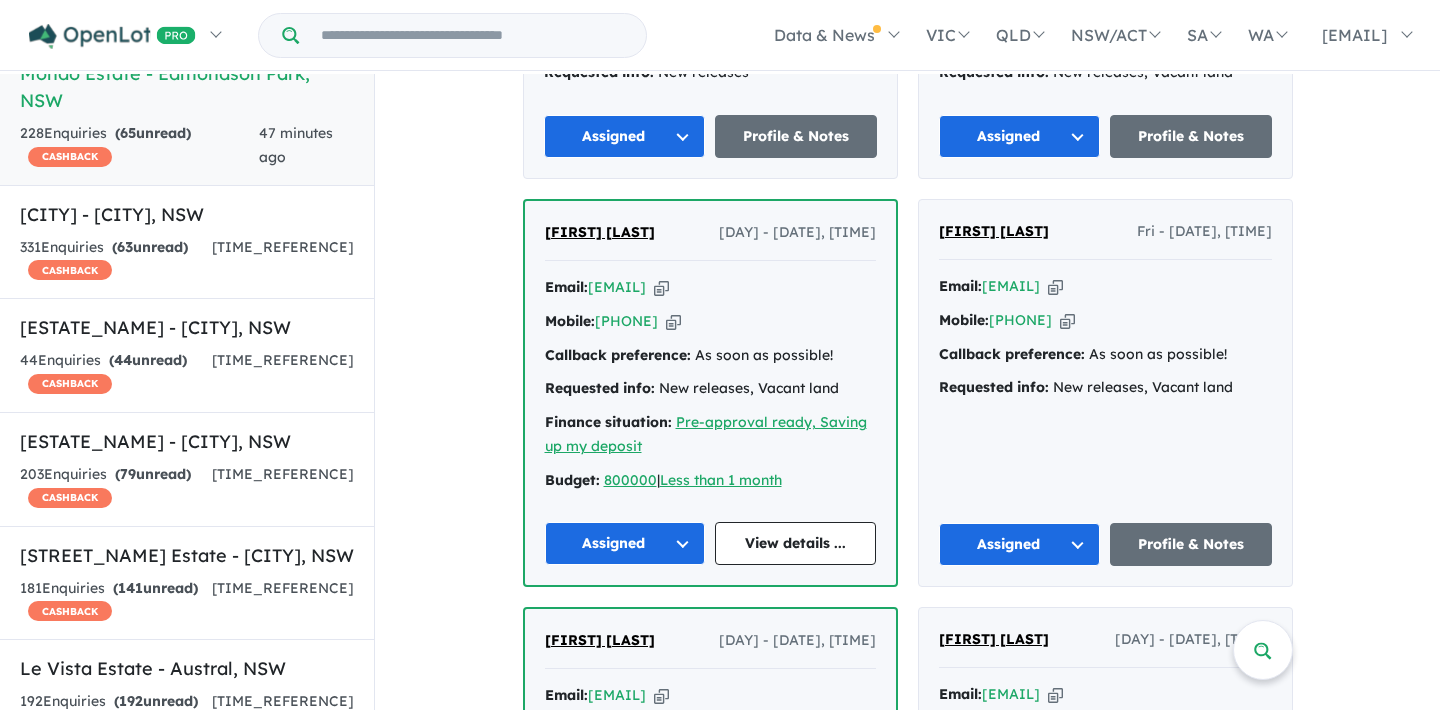 scroll, scrollTop: 2023, scrollLeft: 0, axis: vertical 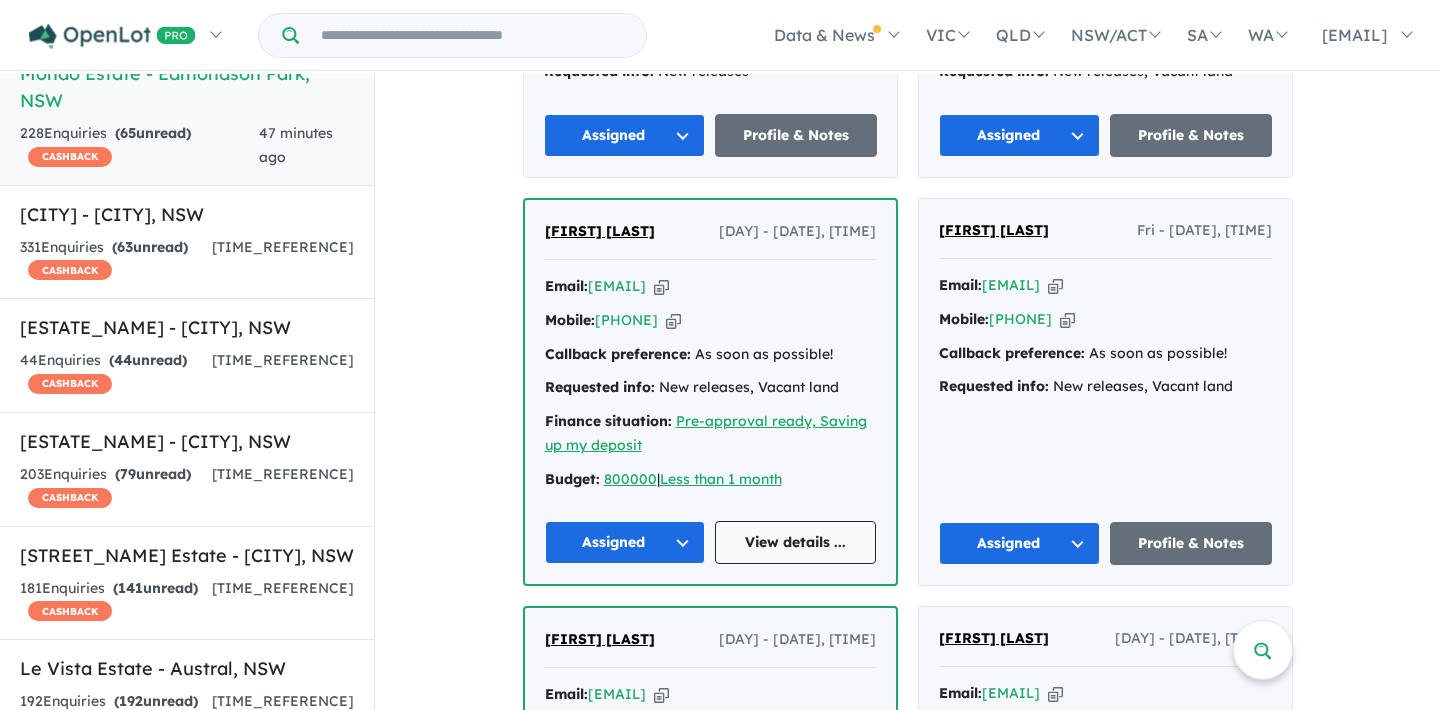 click on "View details ..." at bounding box center [795, 542] 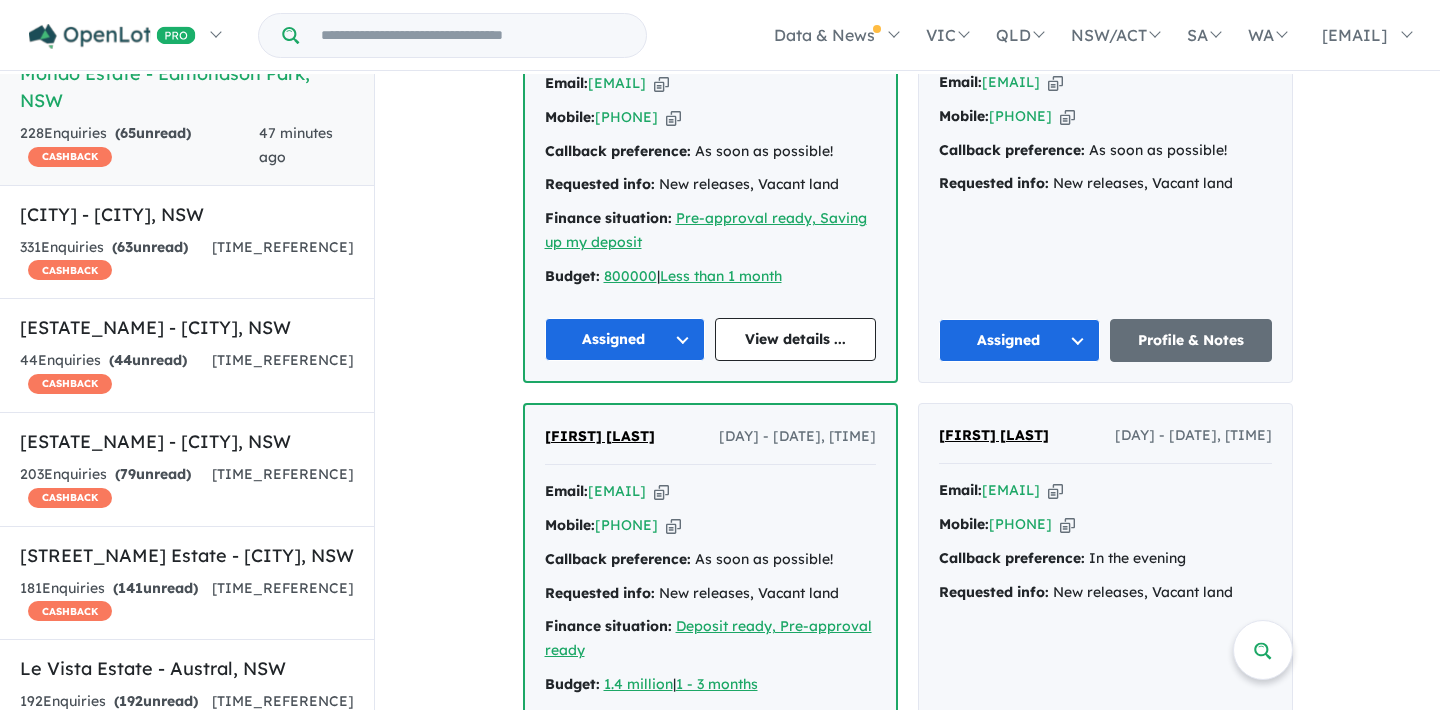 scroll, scrollTop: 2231, scrollLeft: 0, axis: vertical 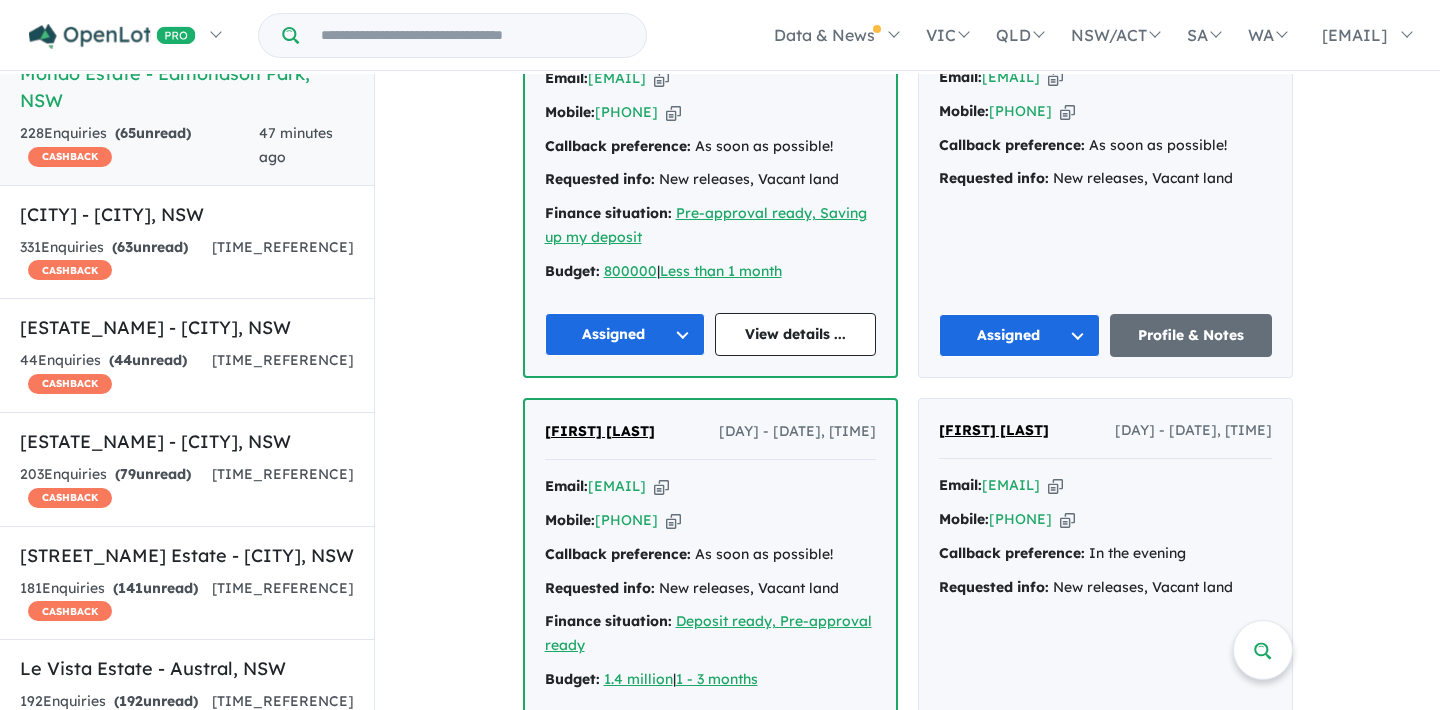click on "Vani Selvarajan  Thu - 03/07/2025, 6:28pm" at bounding box center [710, 440] 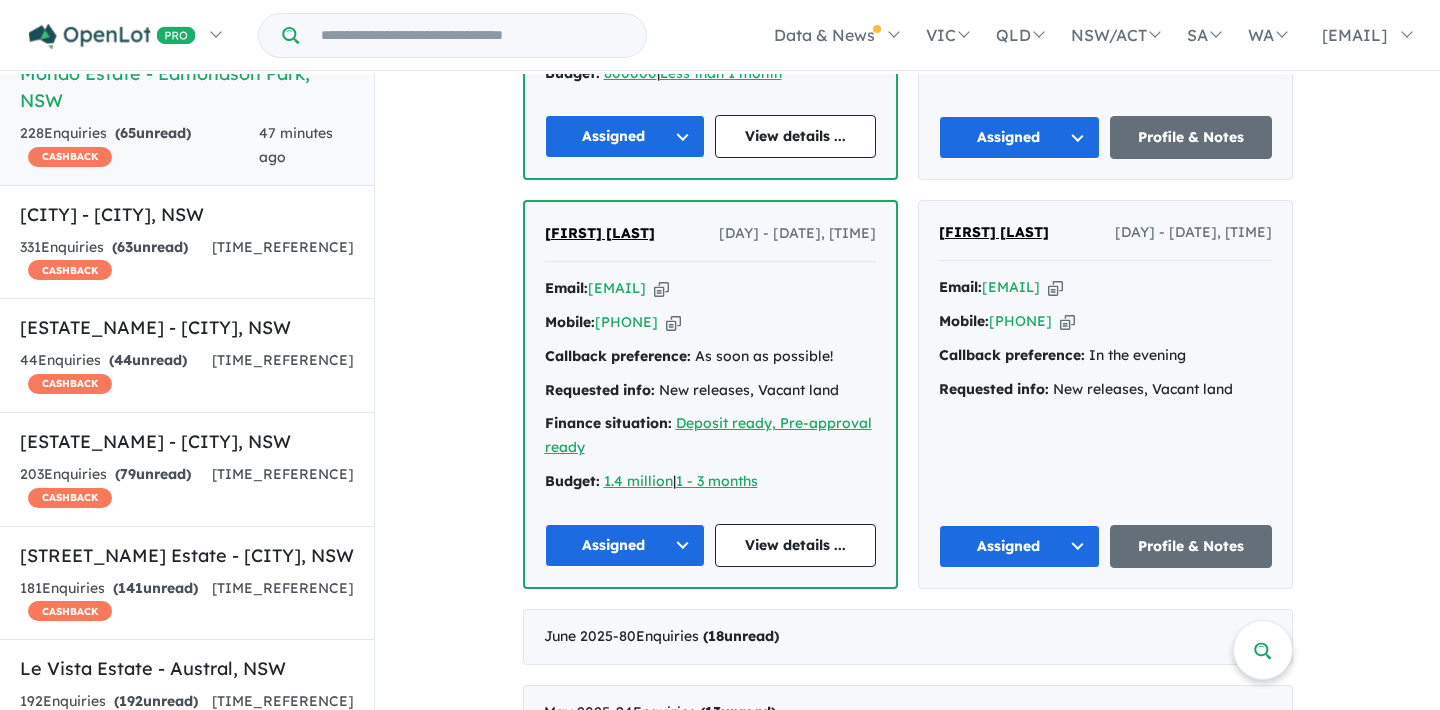 scroll, scrollTop: 2430, scrollLeft: 0, axis: vertical 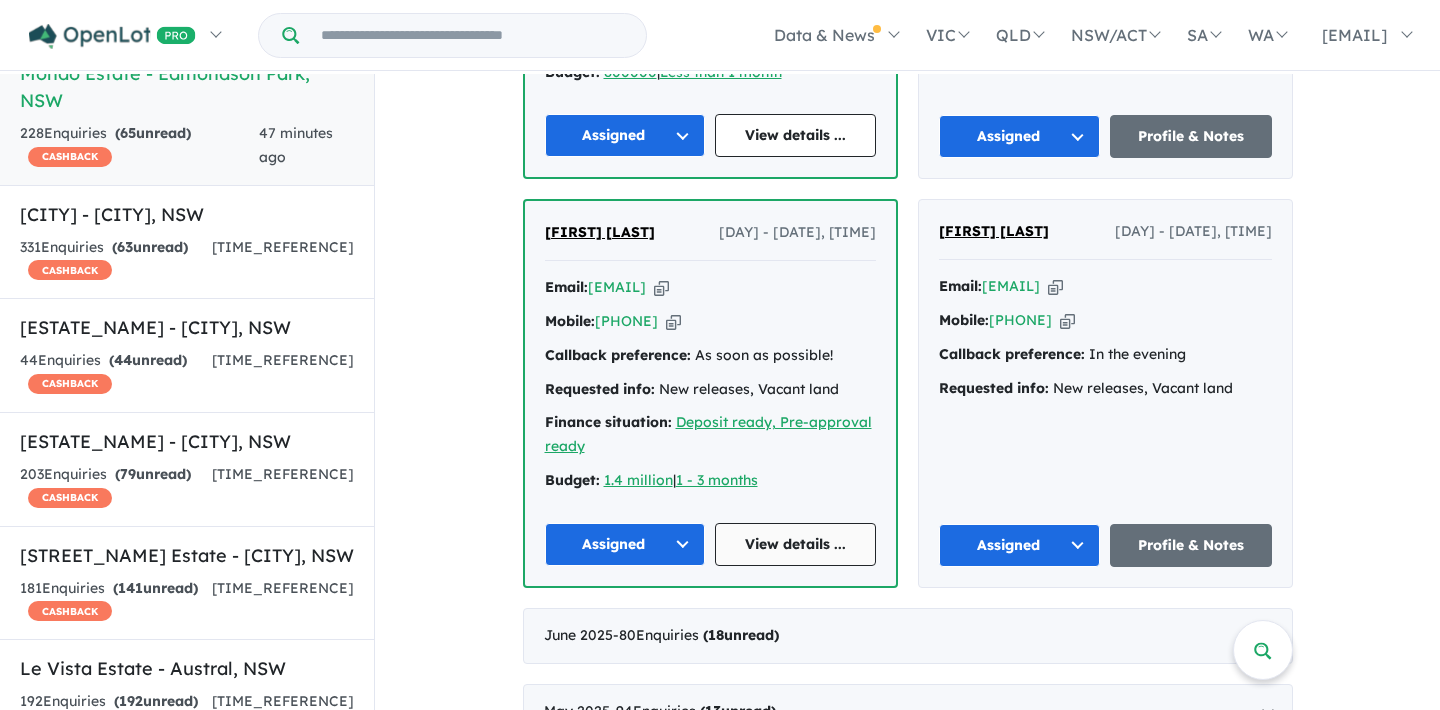 click on "View details ..." at bounding box center (795, 544) 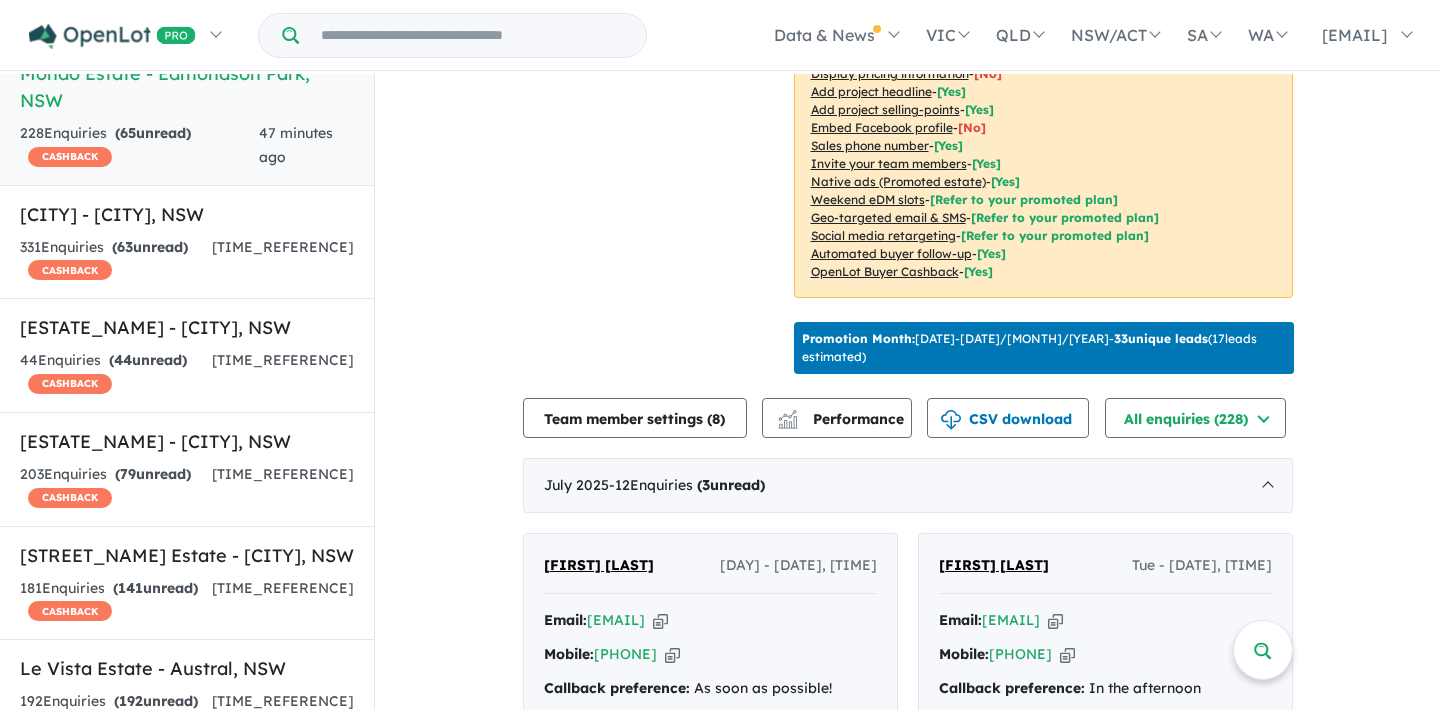 scroll, scrollTop: 409, scrollLeft: 0, axis: vertical 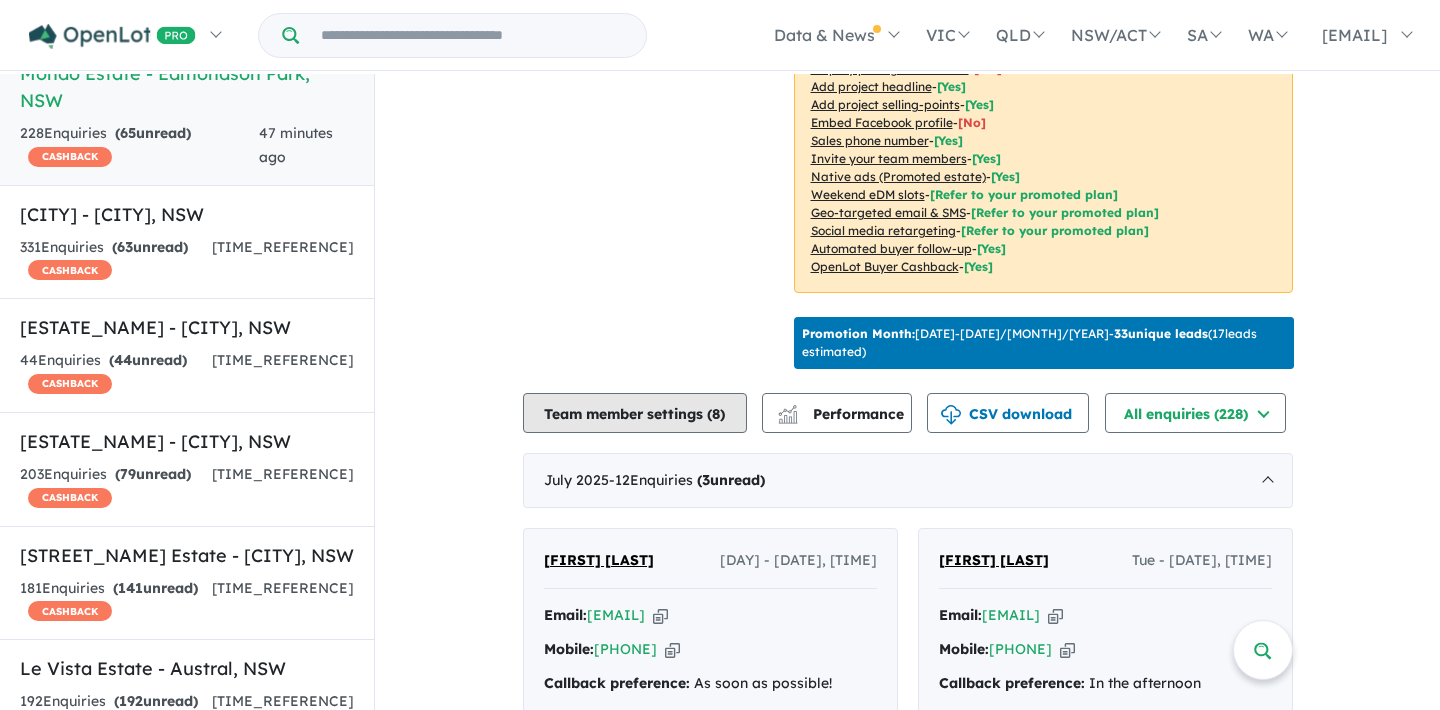 click on "Team member settings ( 8 )" at bounding box center (635, 413) 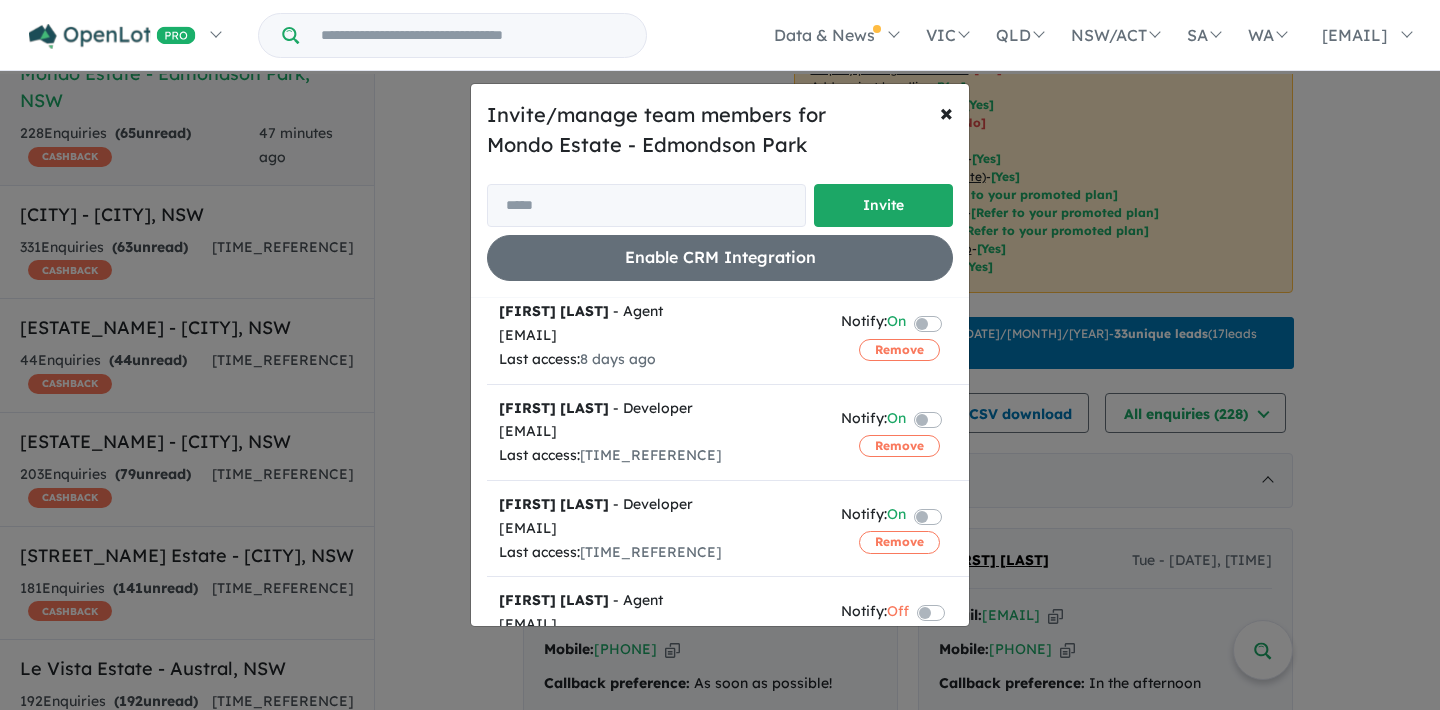 scroll, scrollTop: 356, scrollLeft: 0, axis: vertical 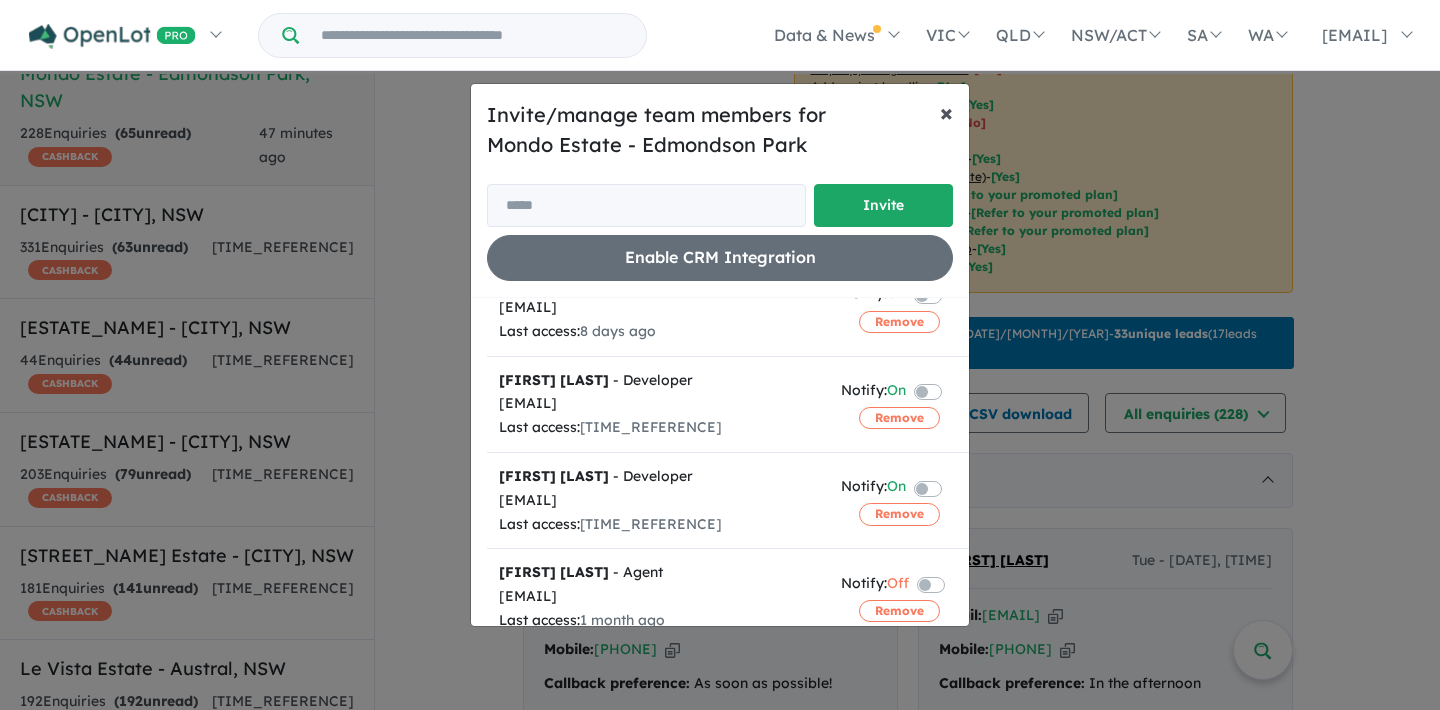 click on "×" at bounding box center (946, 112) 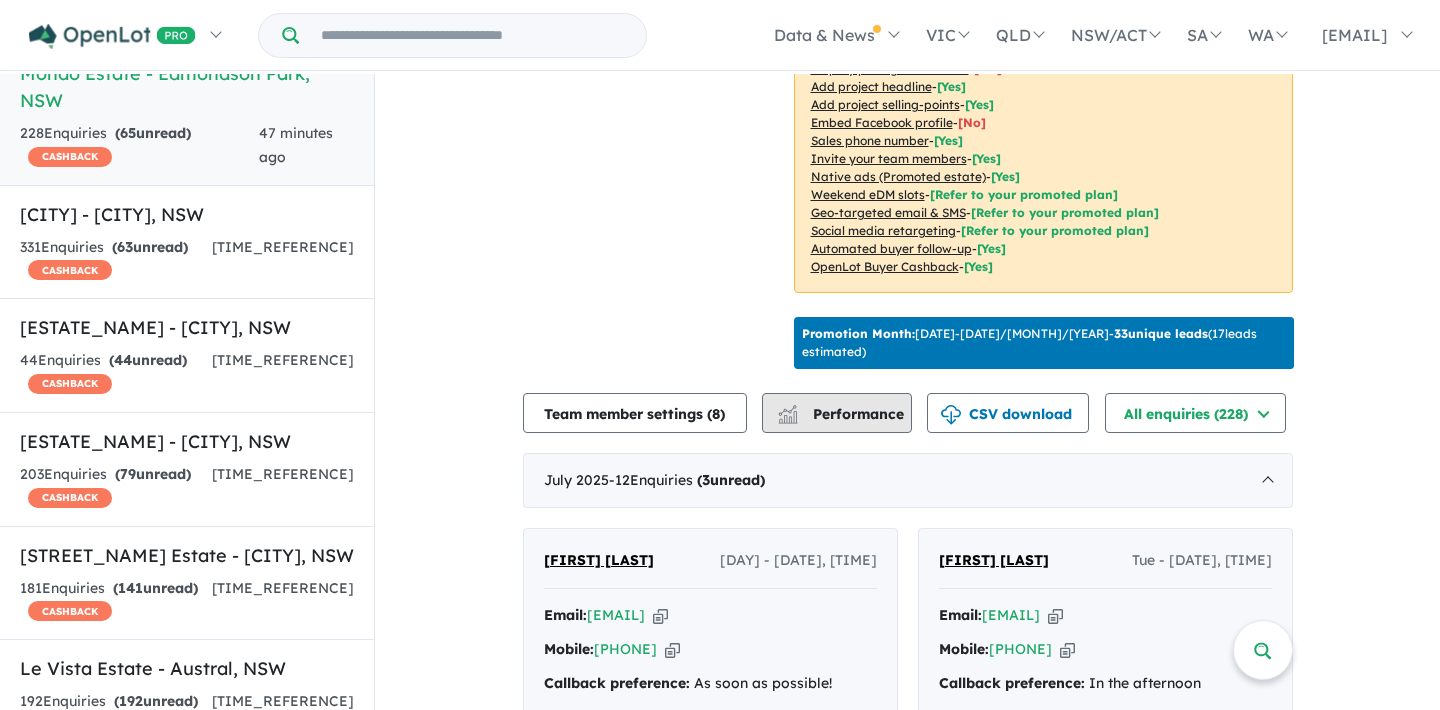 click on "Performance" at bounding box center (842, 414) 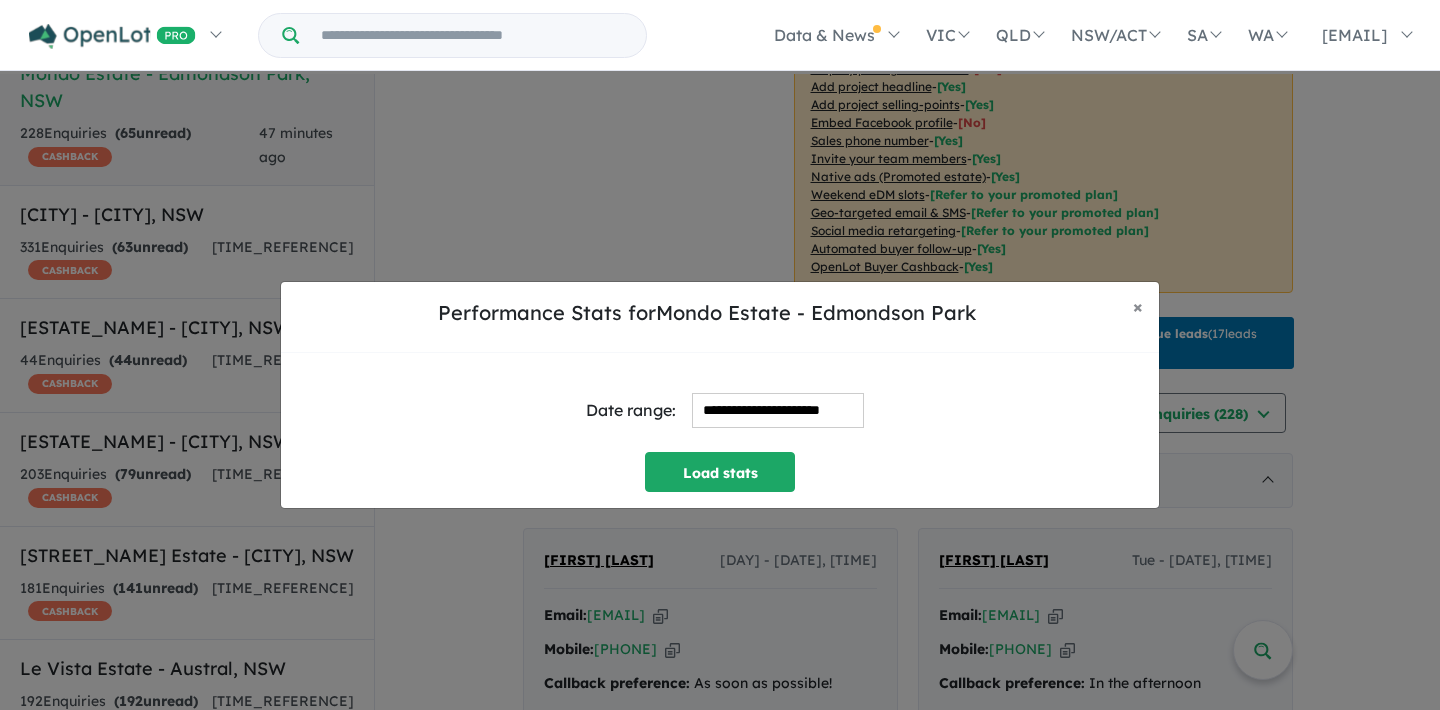 click on "**********" at bounding box center (778, 410) 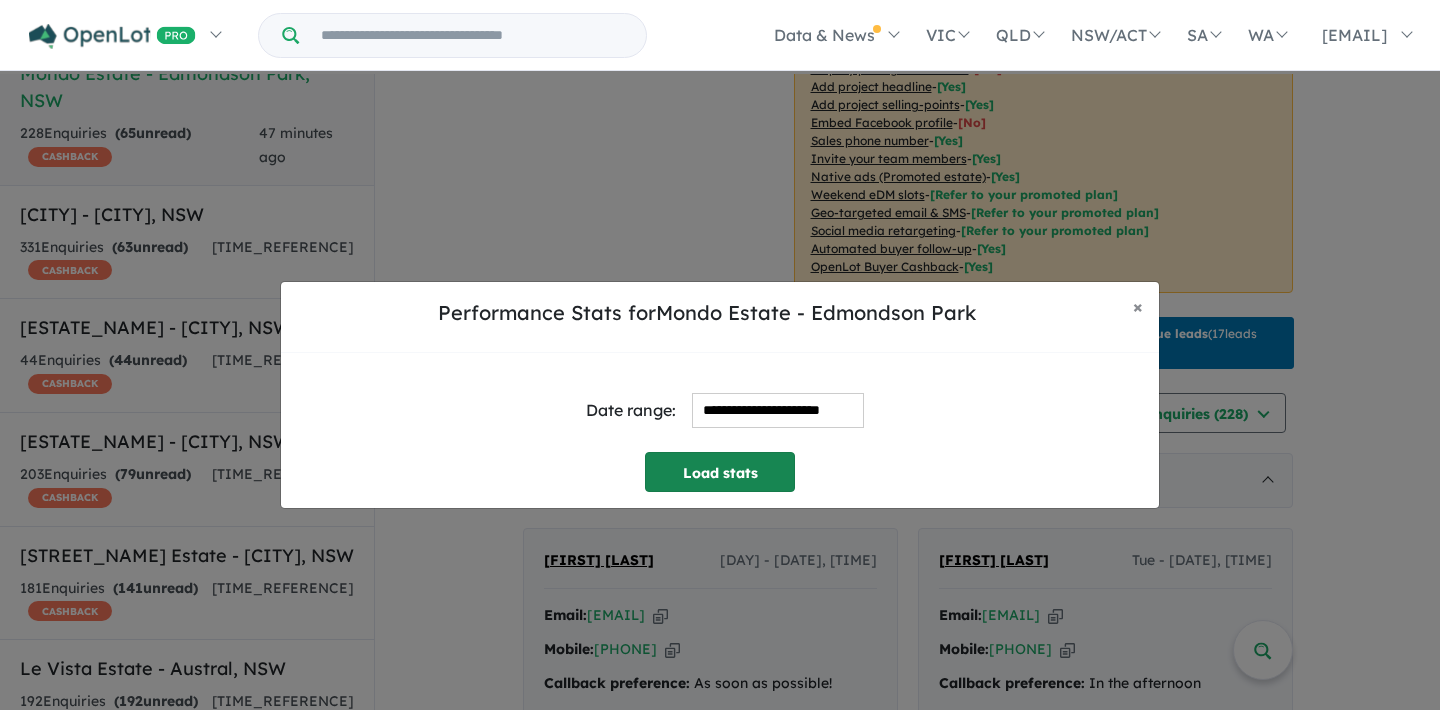 click on "Load stats" at bounding box center [720, 472] 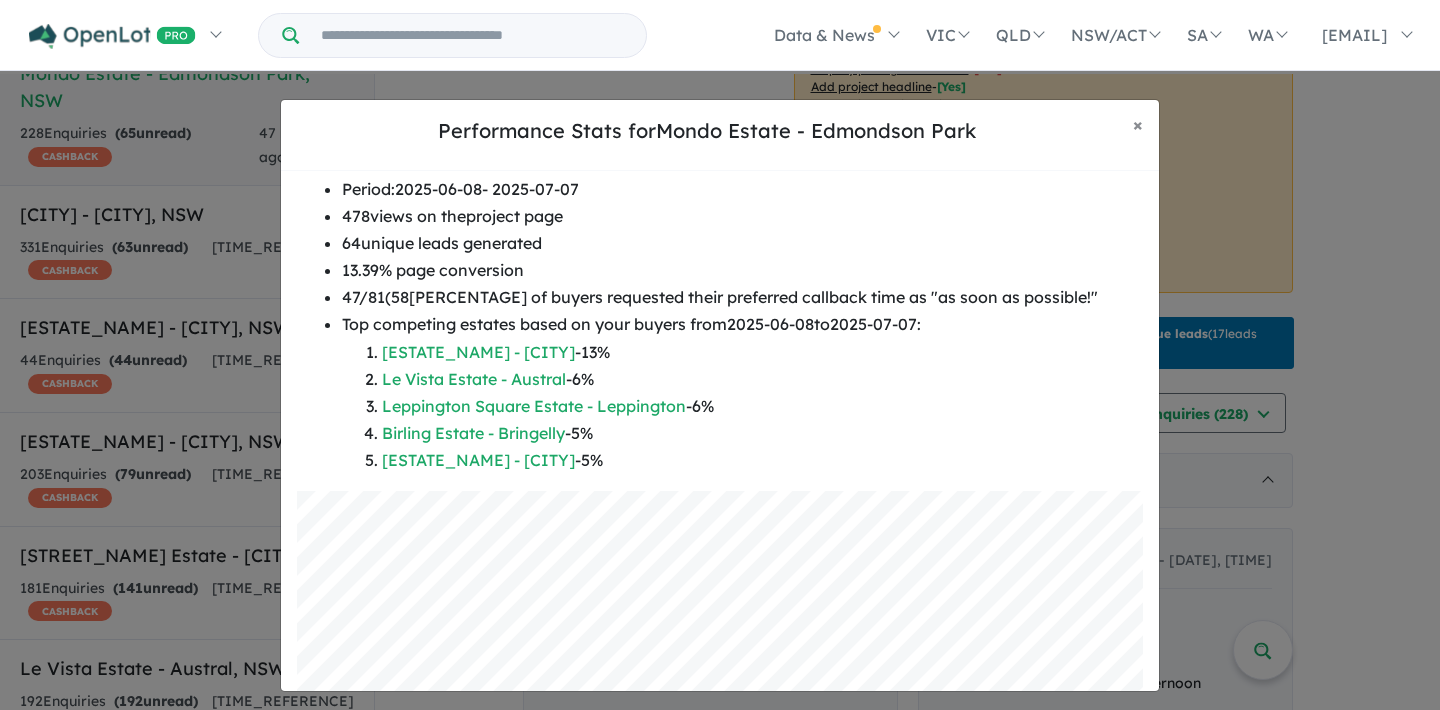 scroll, scrollTop: 176, scrollLeft: 0, axis: vertical 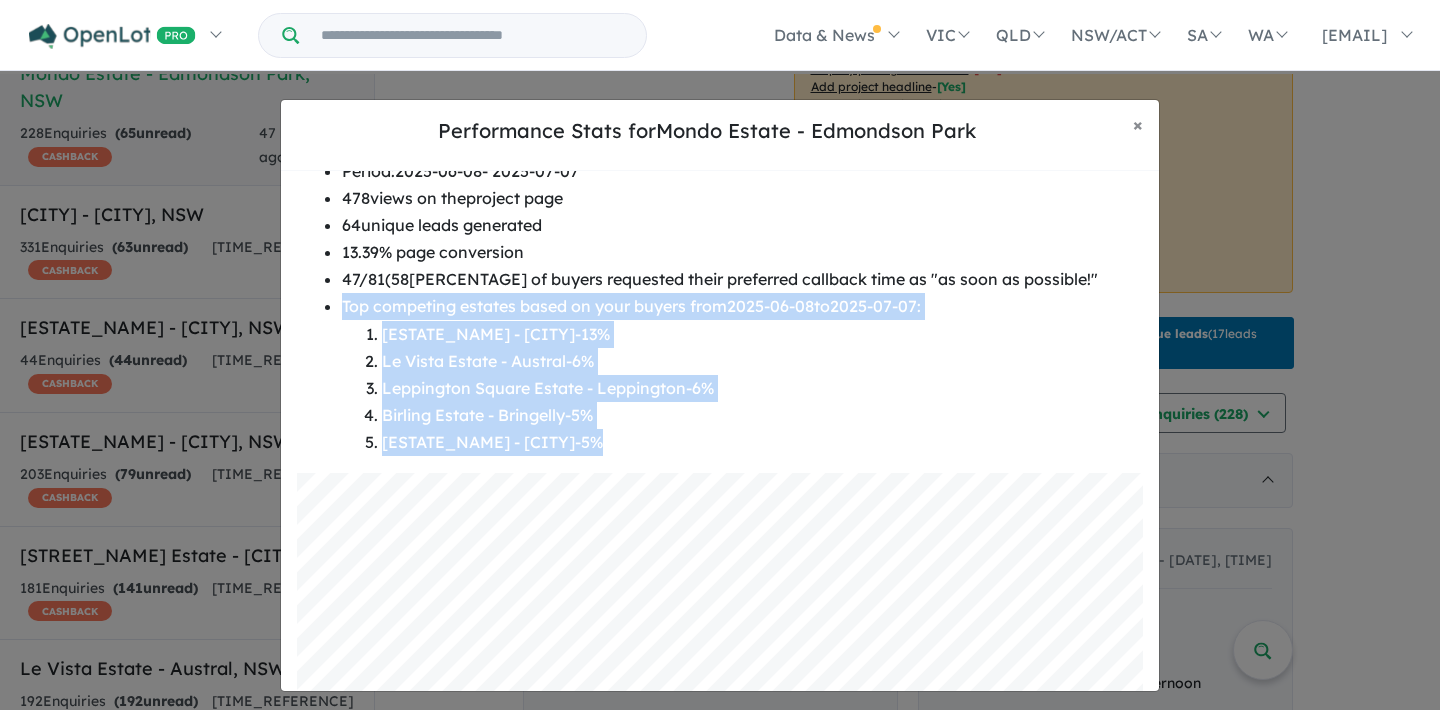 drag, startPoint x: 808, startPoint y: 446, endPoint x: 387, endPoint y: 305, distance: 443.98422 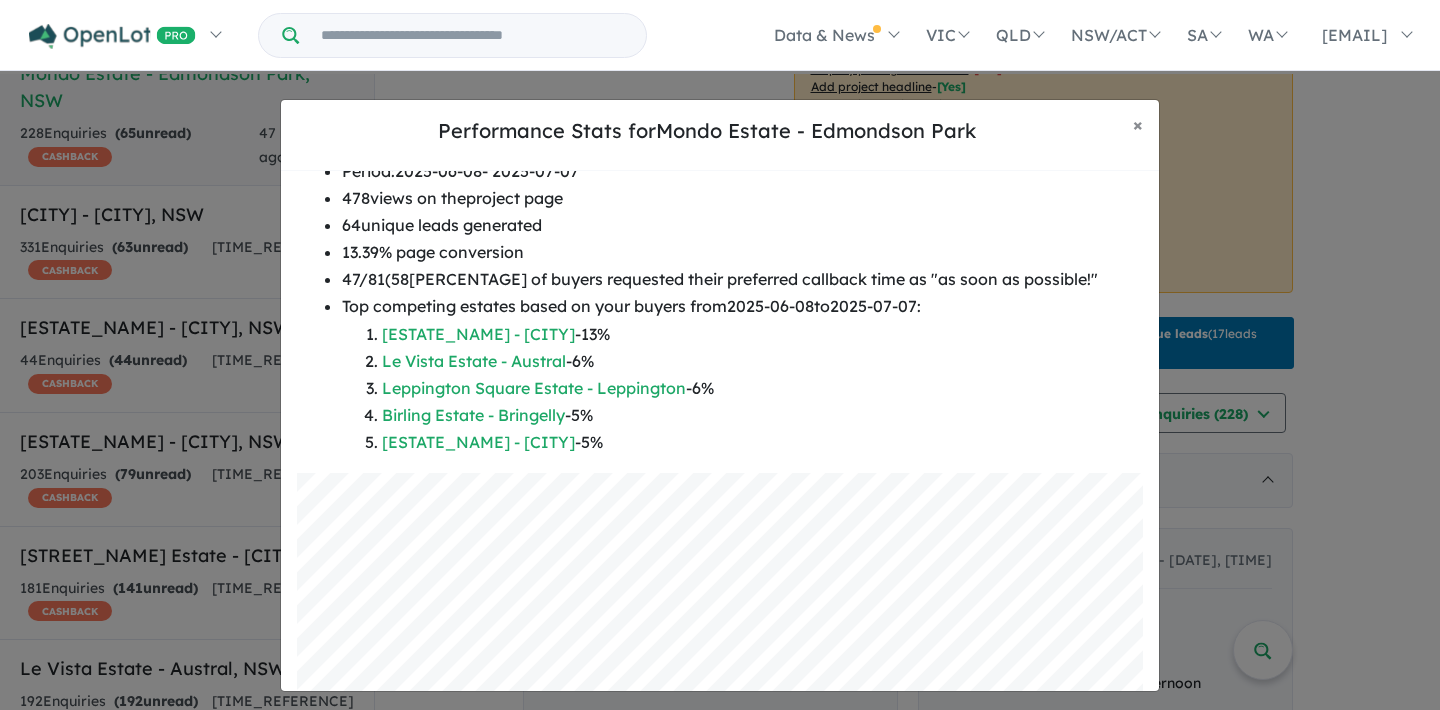 click on "64  unique leads generated" at bounding box center (720, 225) 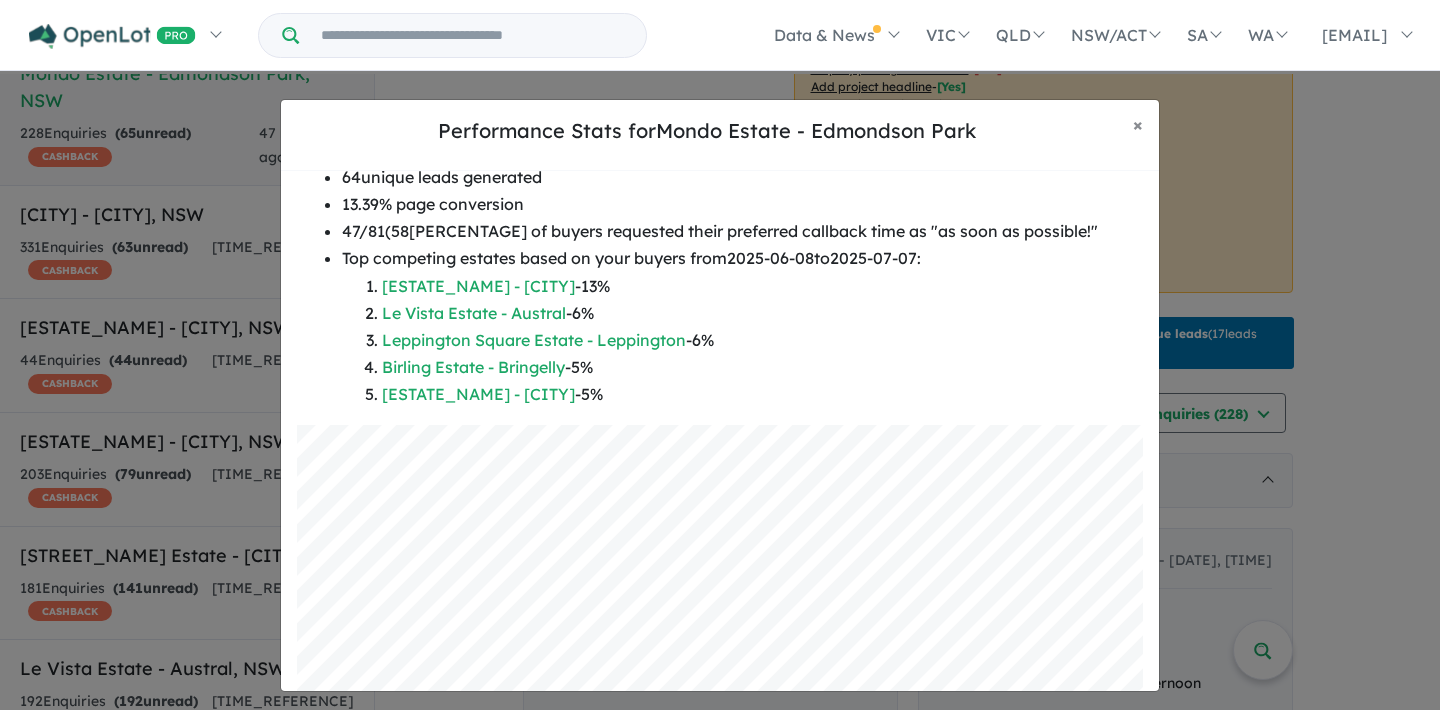 scroll, scrollTop: 210, scrollLeft: 0, axis: vertical 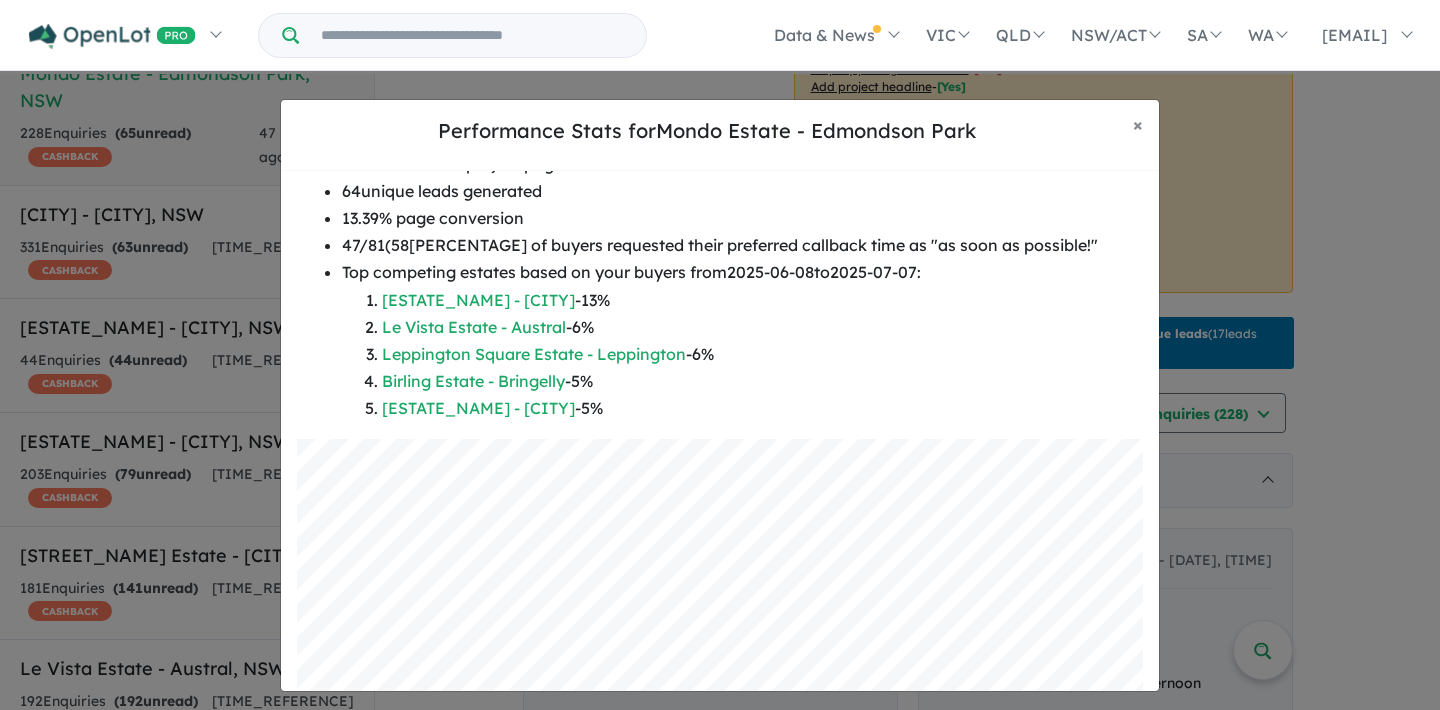 click on "Le Vista Estate - Austral  -  6 %" at bounding box center (740, 327) 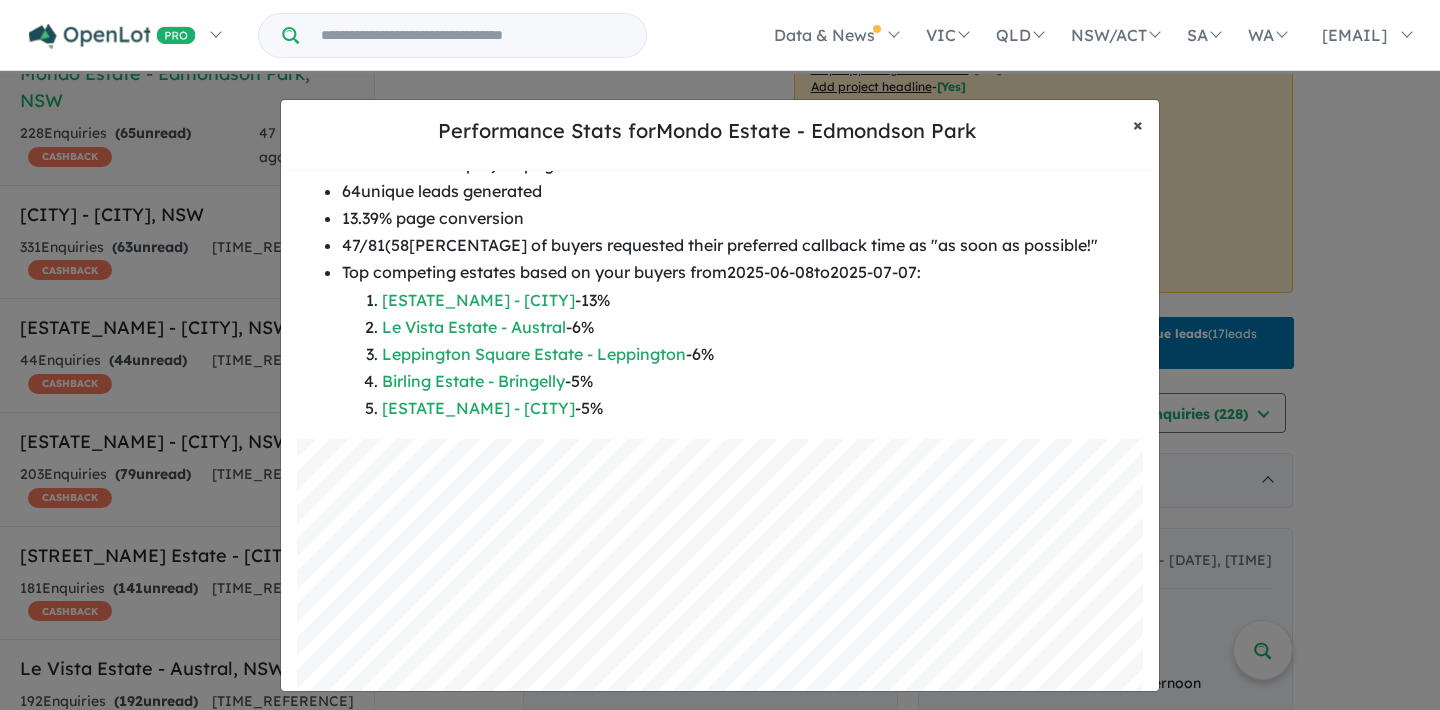 click on "×" at bounding box center [1138, 124] 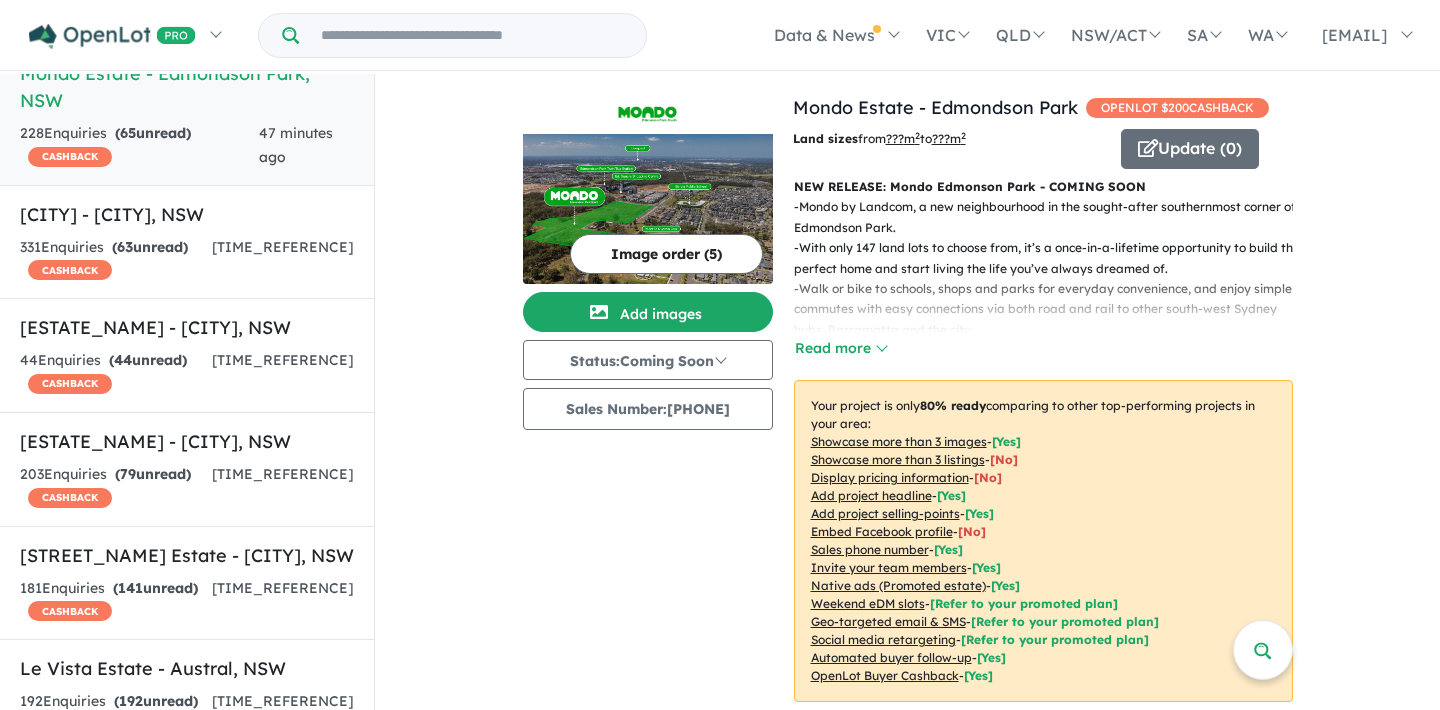 scroll, scrollTop: 0, scrollLeft: 0, axis: both 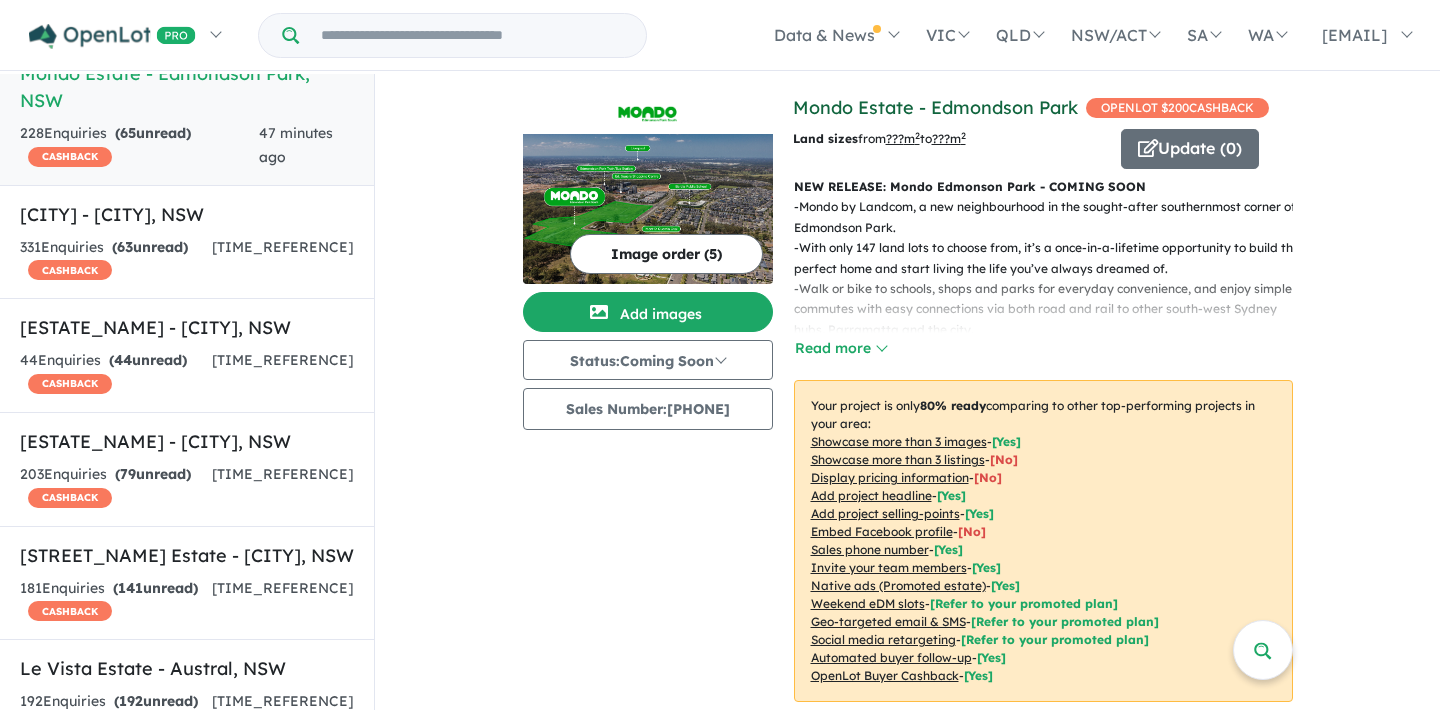 click on "Mondo Estate - Edmondson Park" at bounding box center [935, 107] 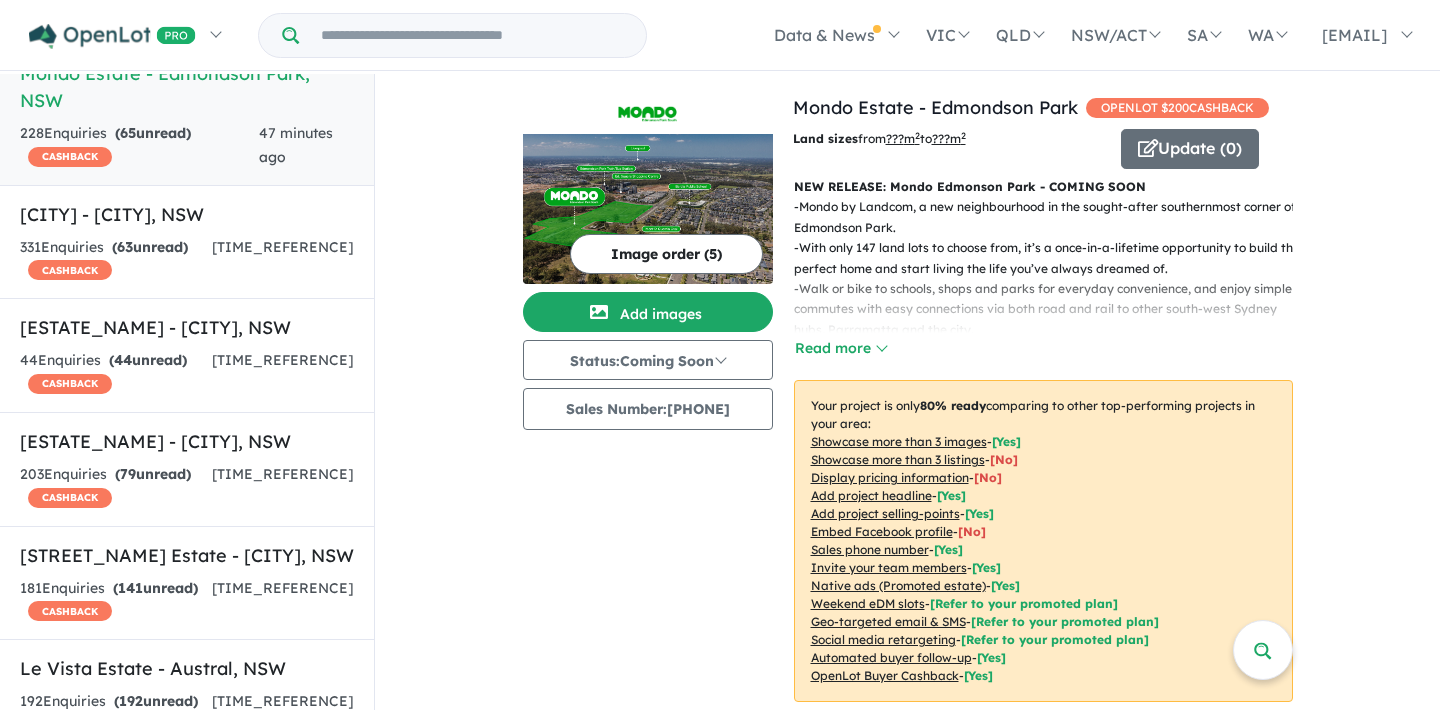 scroll, scrollTop: 0, scrollLeft: 0, axis: both 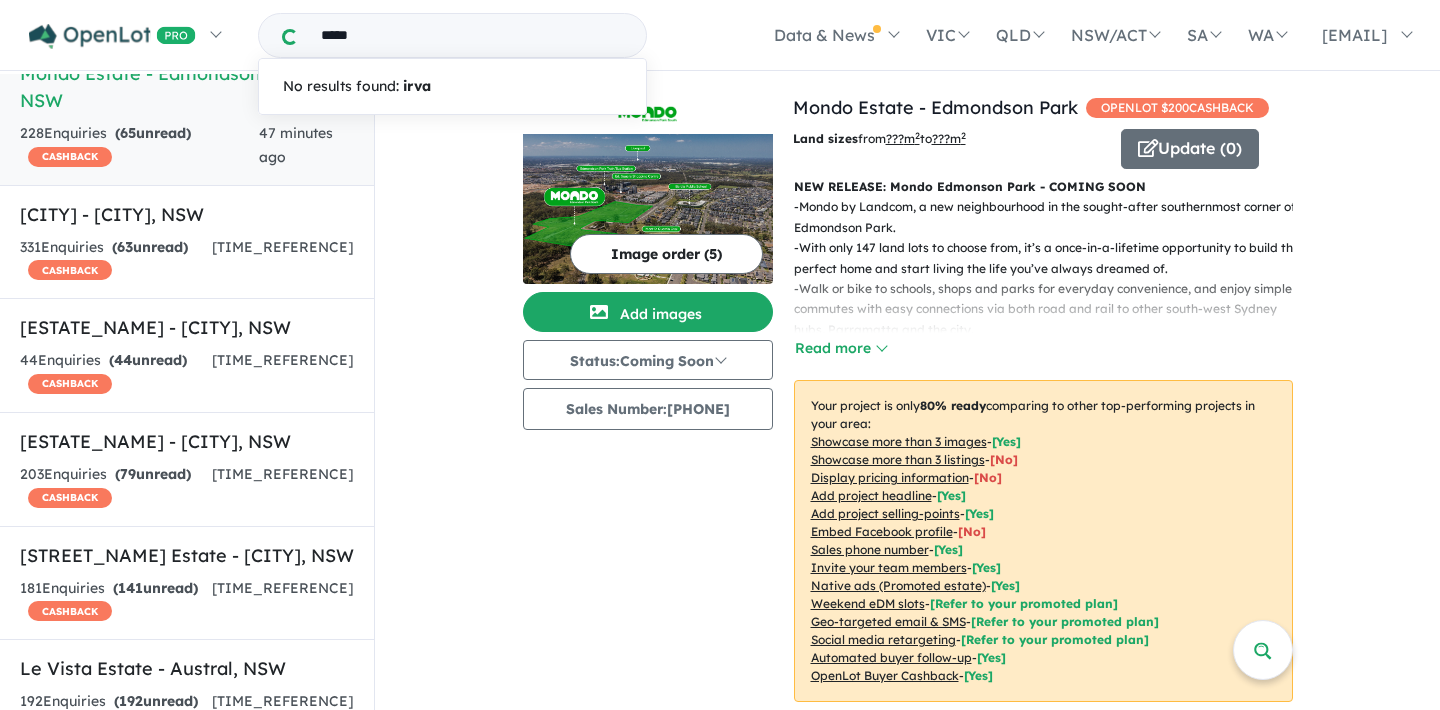 type on "*****" 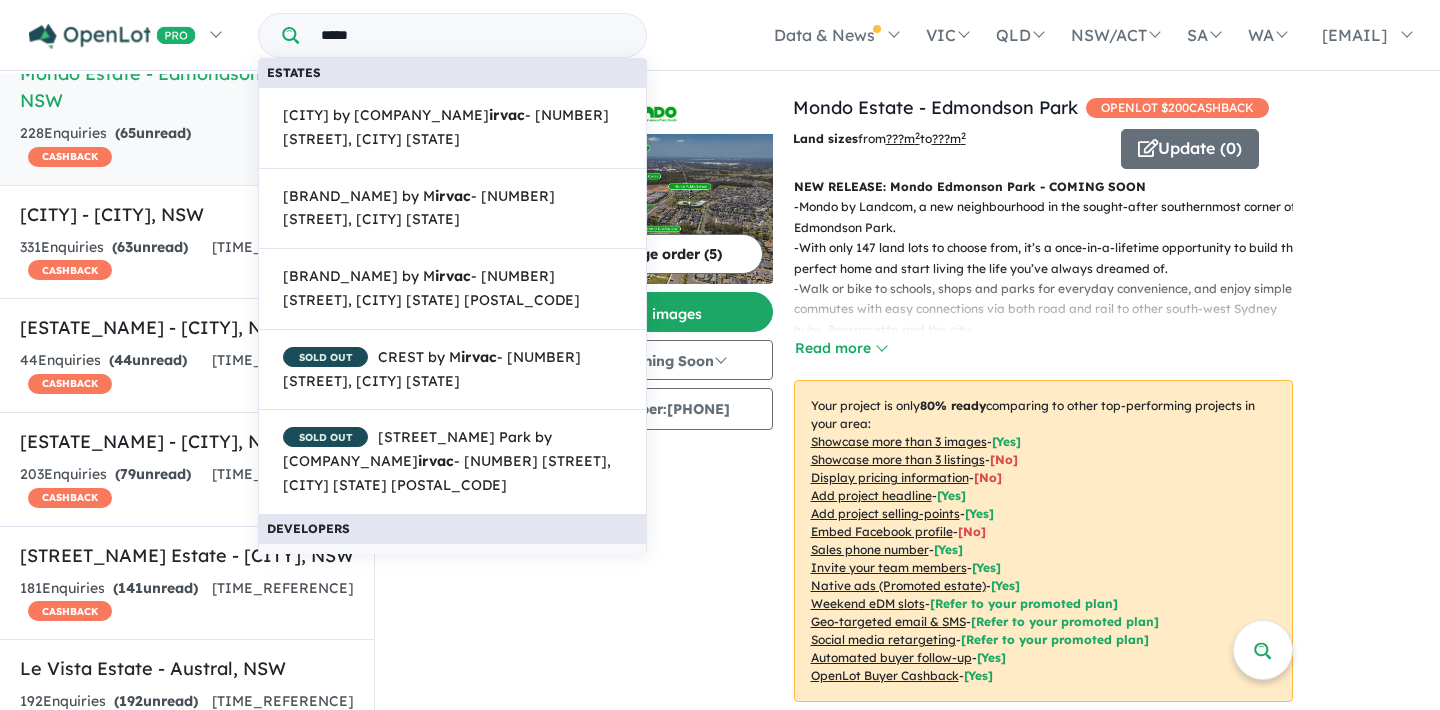 click on "M irvac" at bounding box center (452, 572) 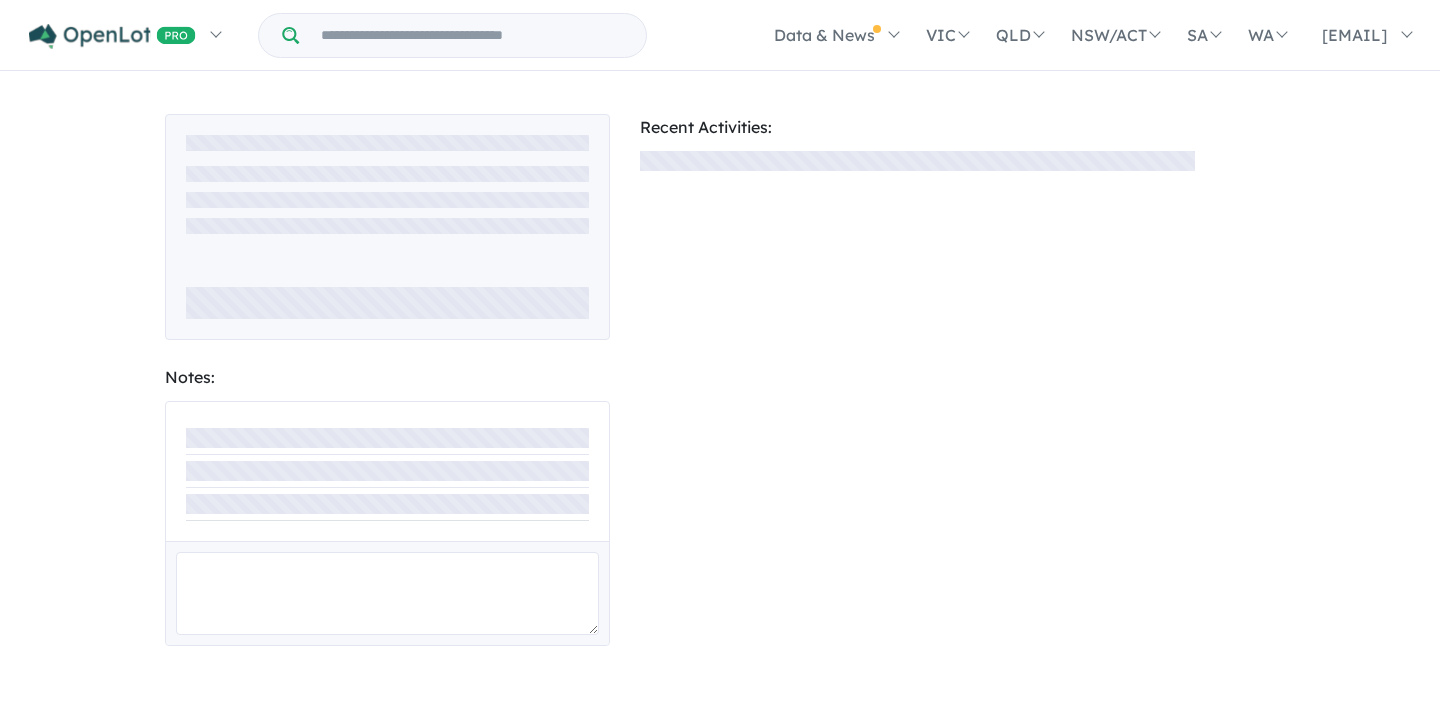 scroll, scrollTop: 0, scrollLeft: 0, axis: both 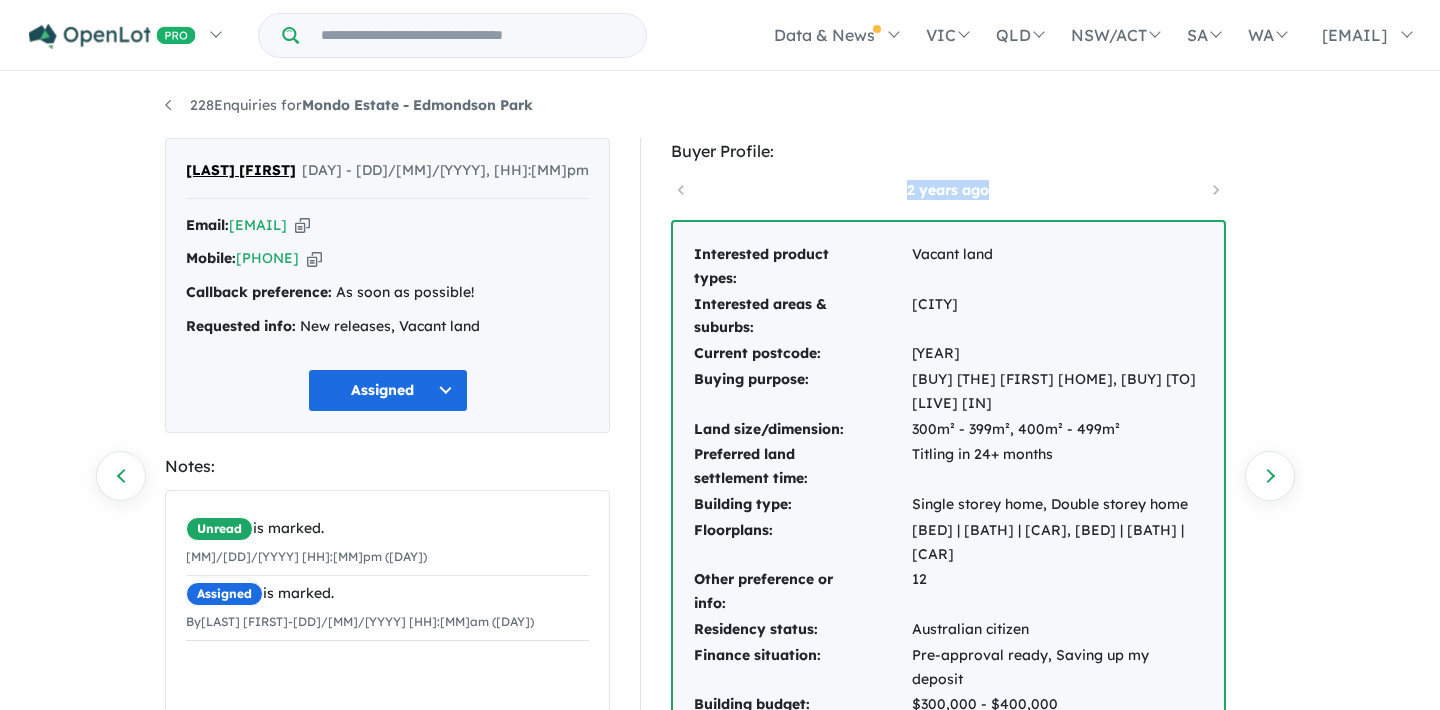 drag, startPoint x: 901, startPoint y: 186, endPoint x: 995, endPoint y: 188, distance: 94.02127 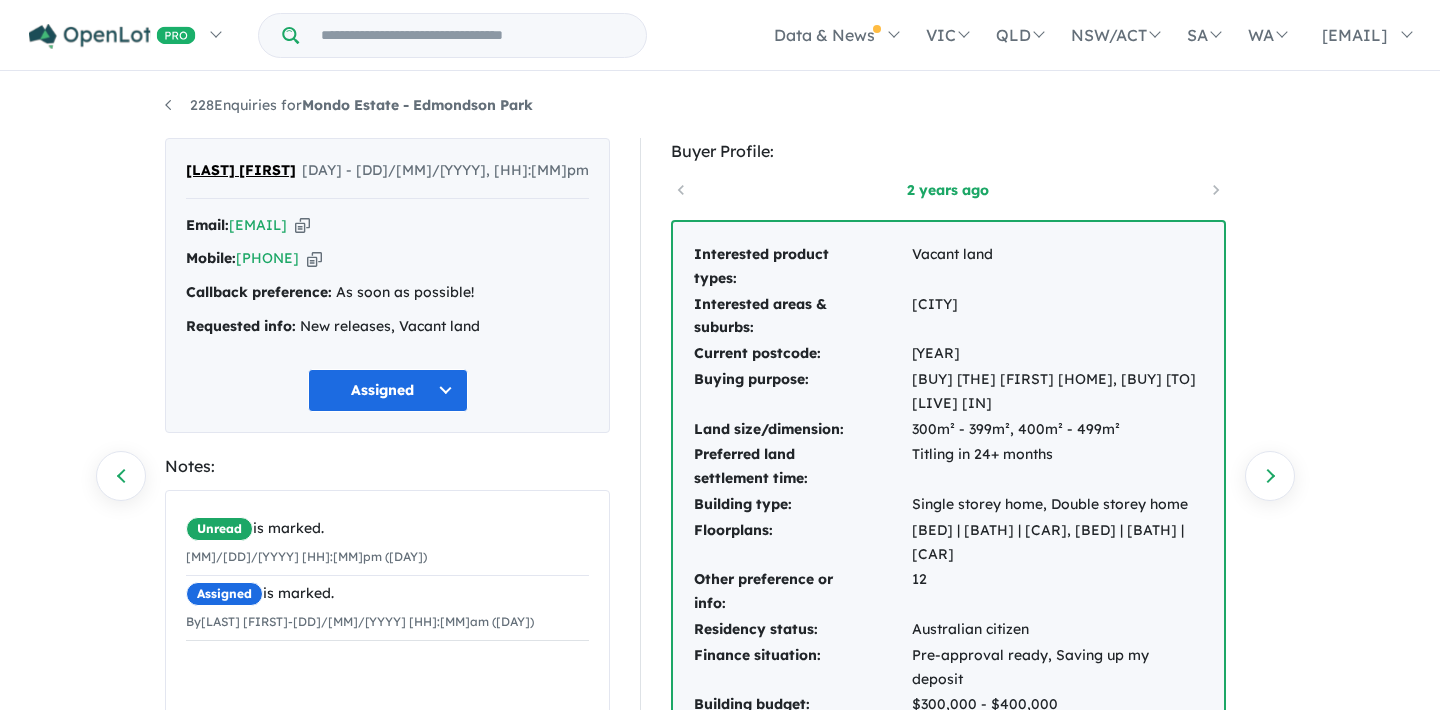 scroll, scrollTop: 656, scrollLeft: 0, axis: vertical 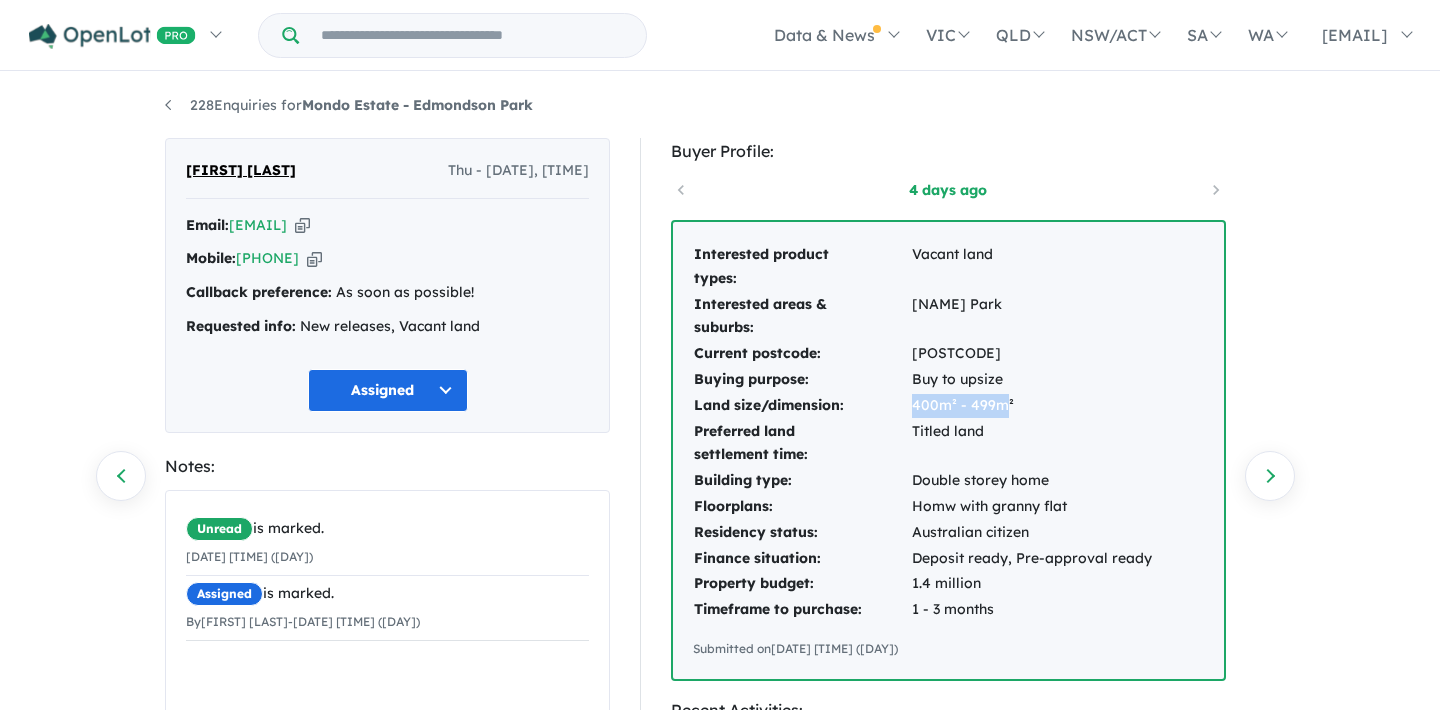 drag, startPoint x: 911, startPoint y: 397, endPoint x: 1004, endPoint y: 405, distance: 93.34345 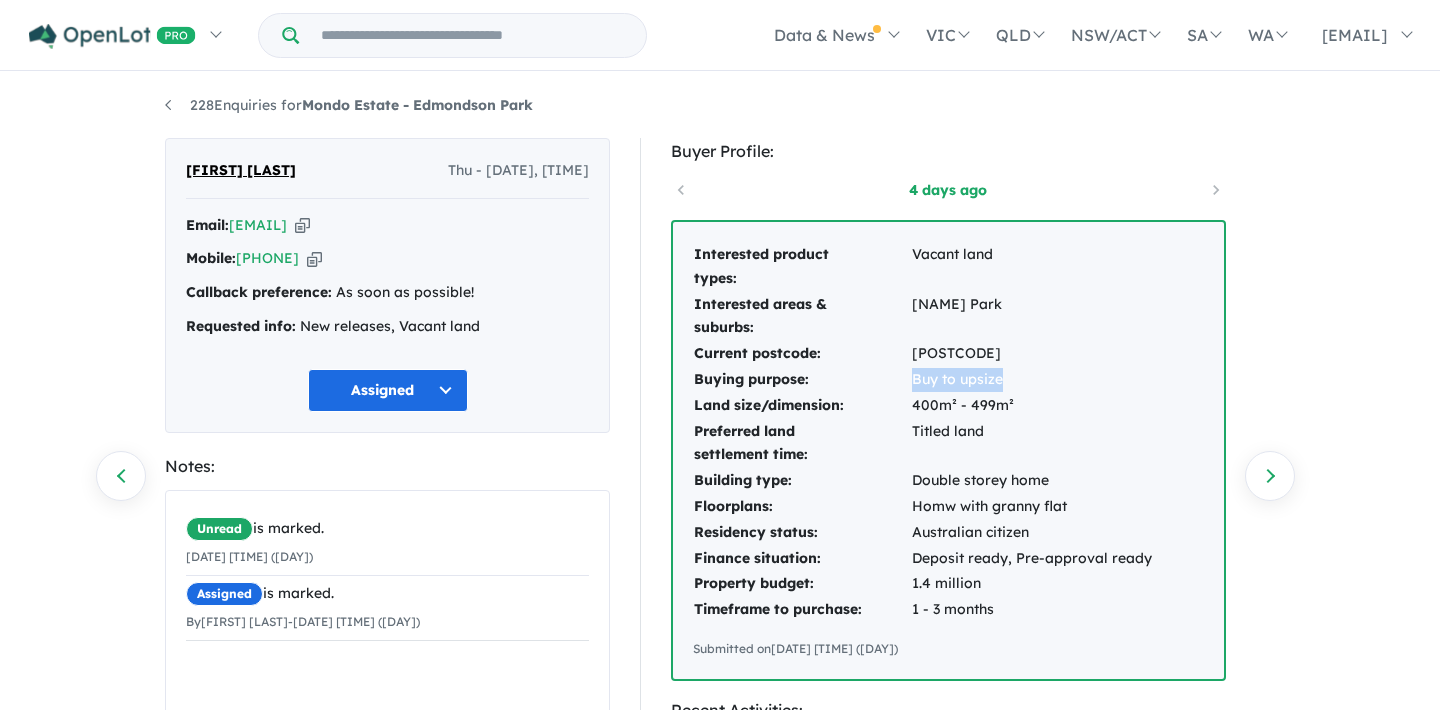 drag, startPoint x: 1007, startPoint y: 378, endPoint x: 915, endPoint y: 381, distance: 92.0489 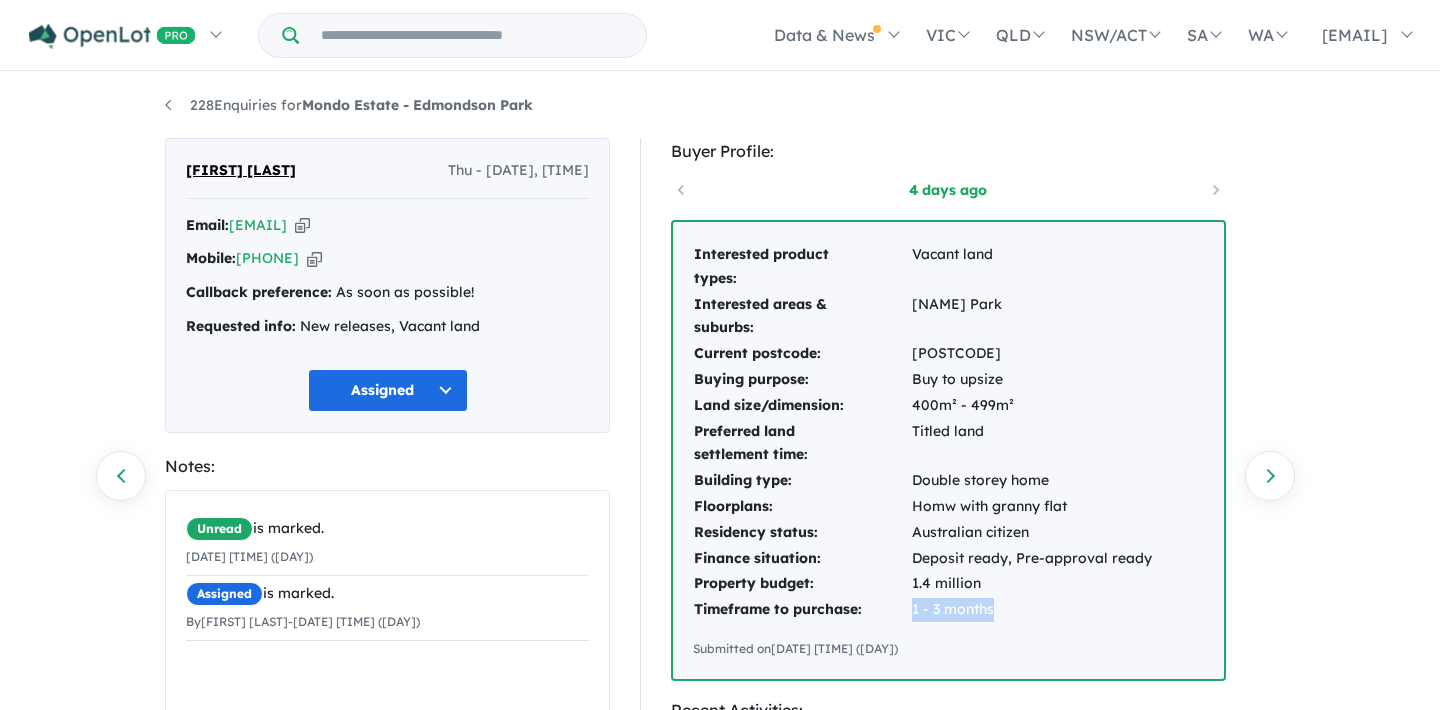 drag, startPoint x: 1009, startPoint y: 601, endPoint x: 896, endPoint y: 601, distance: 113 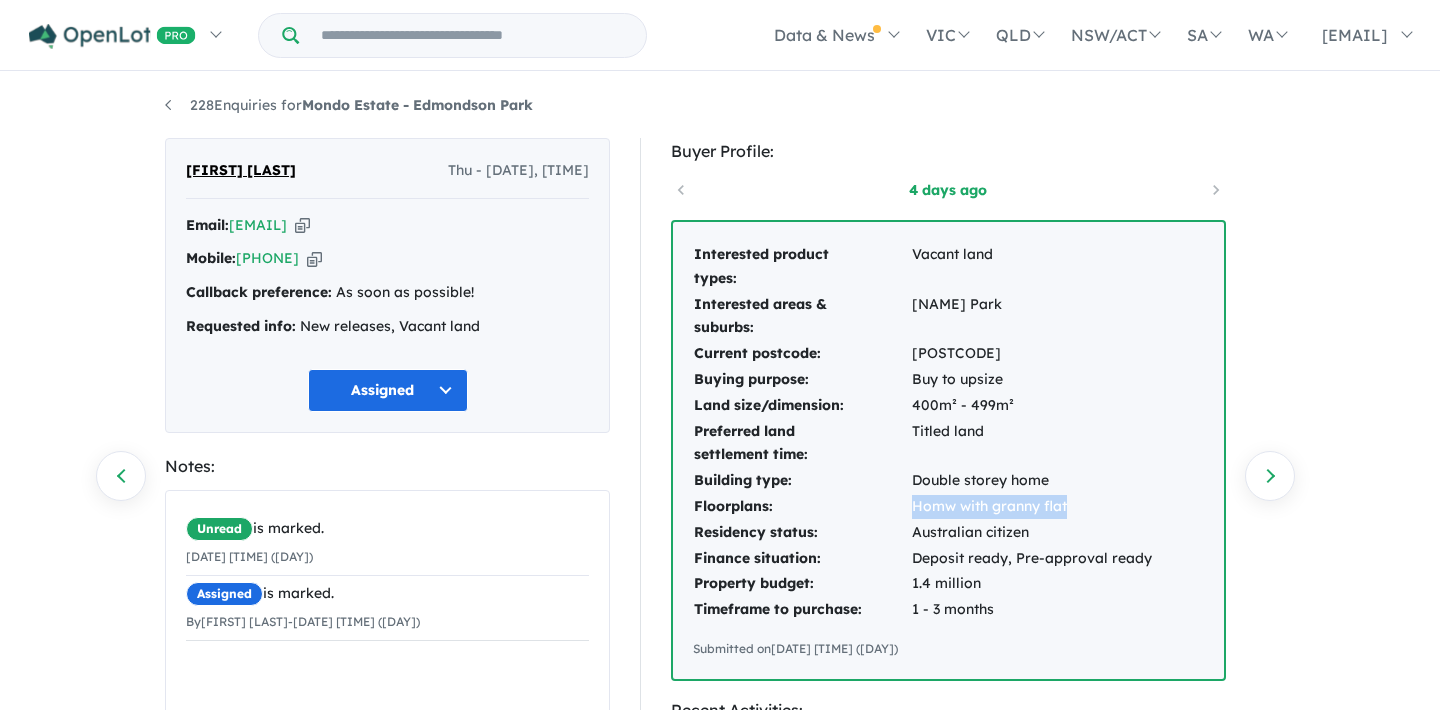 drag, startPoint x: 1074, startPoint y: 498, endPoint x: 910, endPoint y: 502, distance: 164.04877 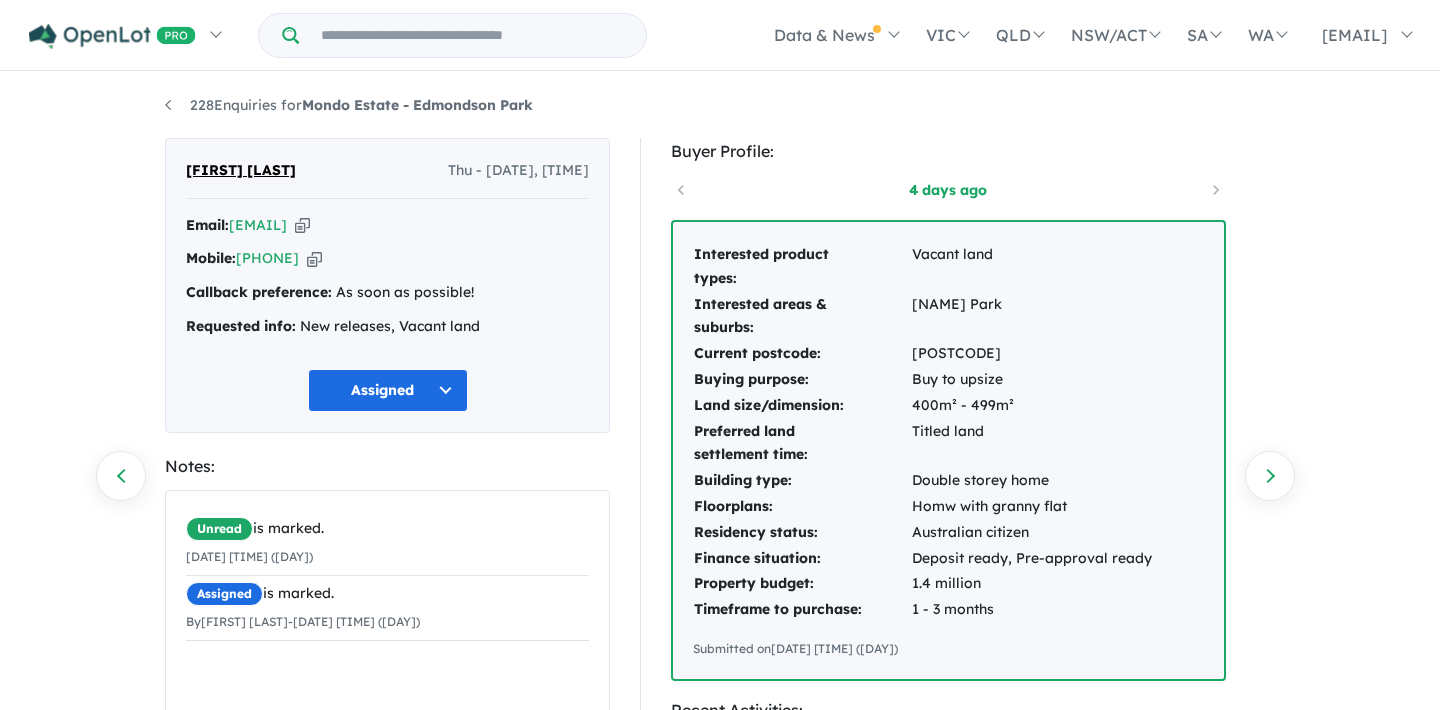click on "228  Enquiries for  Mondo Estate - Edmondson Park   Previous enquiry Next enquiry Vani Selvarajan  Thu - 03/07/2025, 6:28pm Email:  vani.selvarajan@gmail.com Copied! Mobile:  +61 422 550 577 Copied! Callback preference:   As soon as possible! Requested info:   New releases, Vacant land Assigned Notes: Unread  is marked. 03/07/2025 6:28pm (Thursday) Assigned  is marked. By  Evina Sayers  -  06/07/2025 11:12am (Sunday) By  Korijaz Jovanovic Add Buyer Profile:   4 days ago   Interested product types: Vacant land Interested areas & suburbs: Edmondson Park Current postcode: 2565 Buying purpose: Buy to upsize Land size/dimension: 400m² - 499m² Preferred land settlement time: Titled land Building type: Double storey home Floorplans: Homw with granny flat Residency status: Australian citizen Finance situation: Deposit ready, Pre-approval ready Property budget: 1.4 million Timeframe to purchase: 1 - 3 months Submitted on  03/07/2025 08:39pm (Thursday) Recent Activities: © Mapbox   © OpenStreetMap" at bounding box center (720, 393) 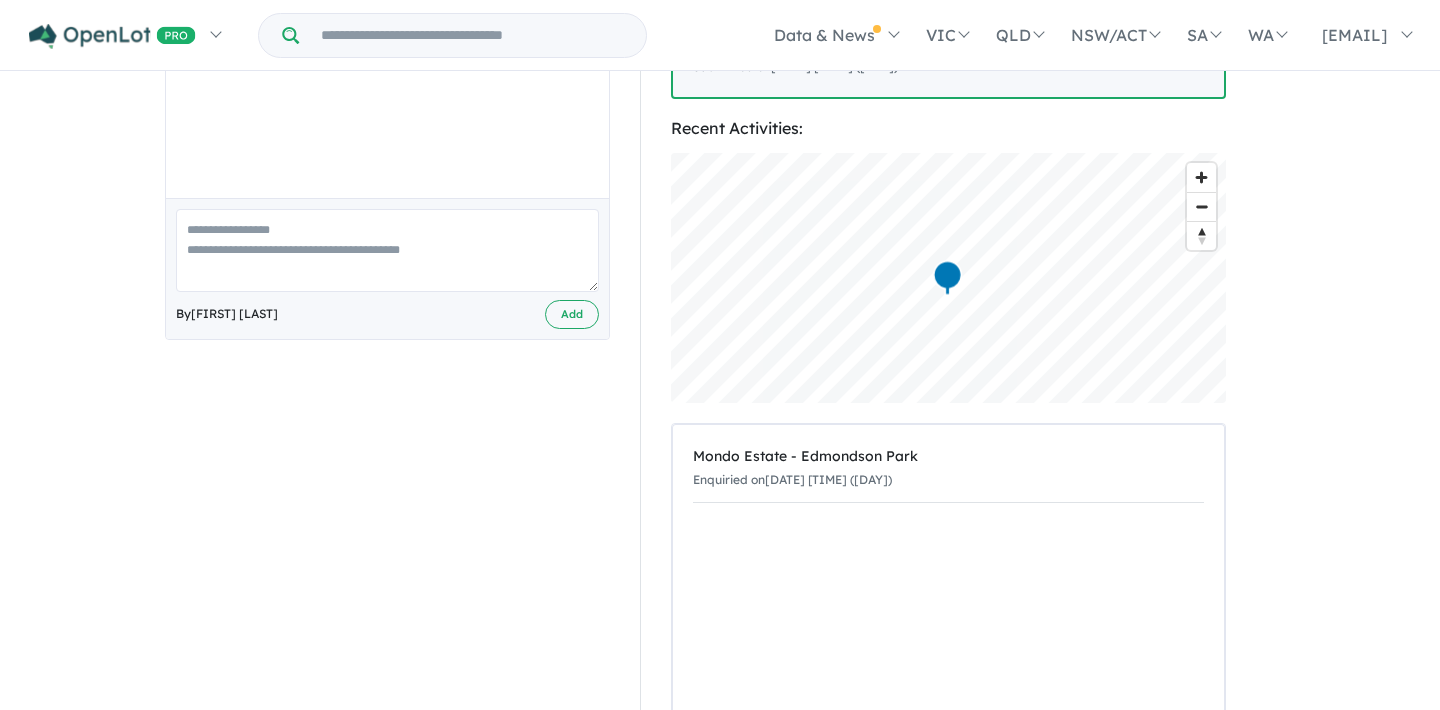scroll, scrollTop: 586, scrollLeft: 0, axis: vertical 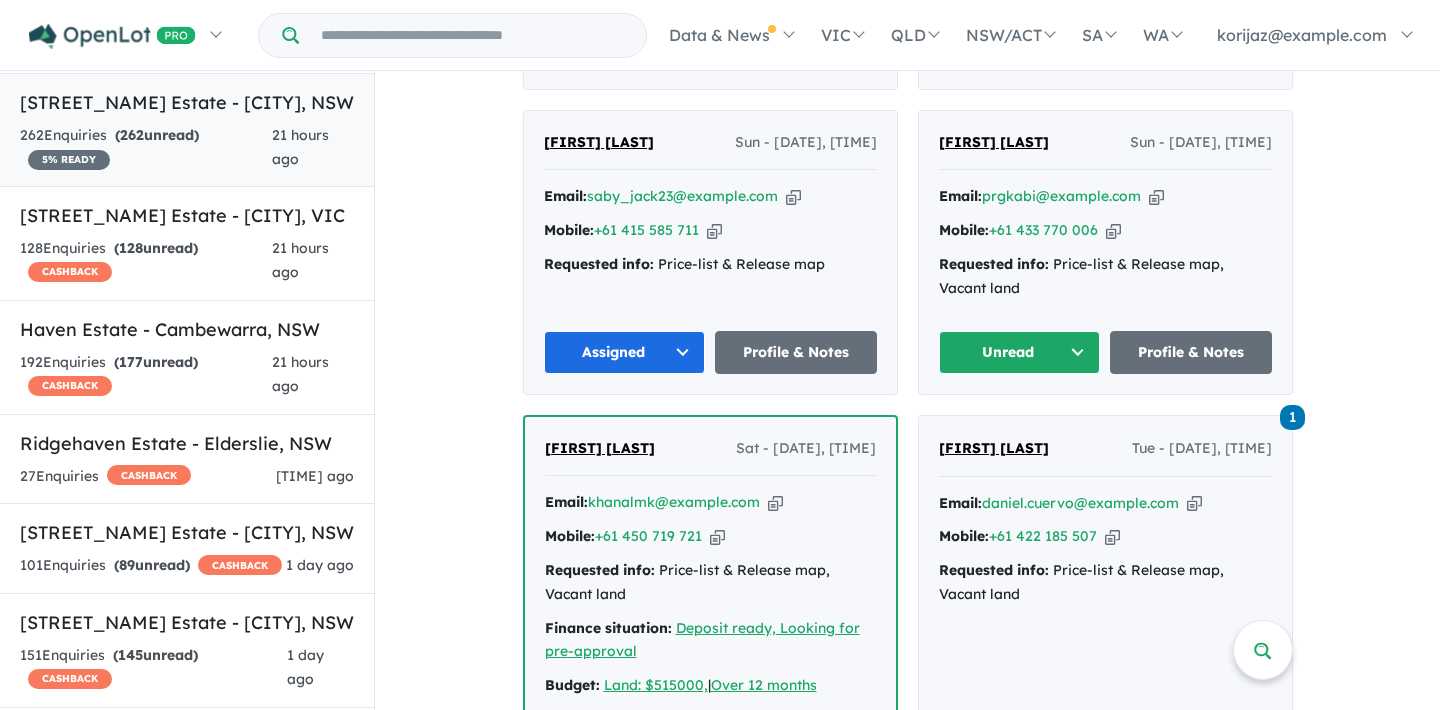 click on "[STREET_NAME] Estate - [CITY], [STATE]" at bounding box center (187, 102) 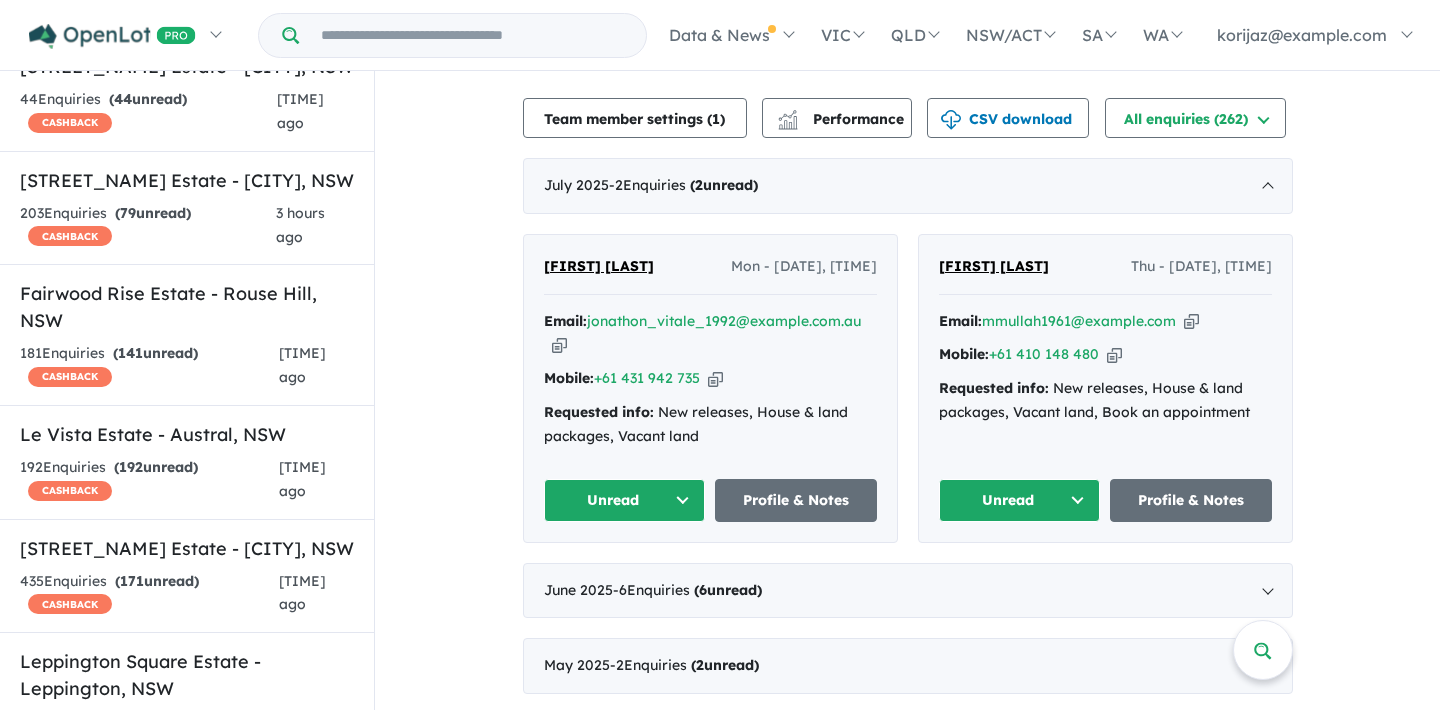 scroll, scrollTop: 463, scrollLeft: 0, axis: vertical 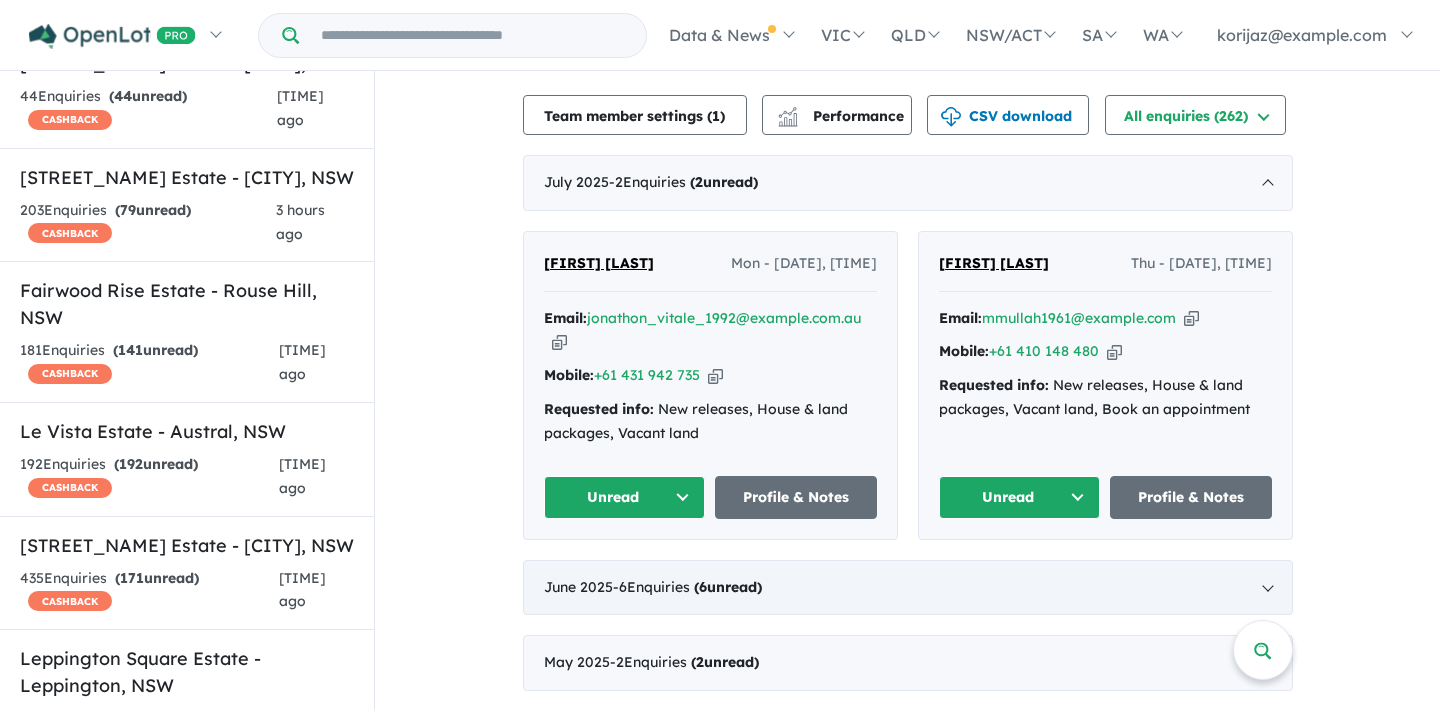 click on "[MONTH] [YEAR] - 6 Enquir ies (6 unread)" at bounding box center [908, 588] 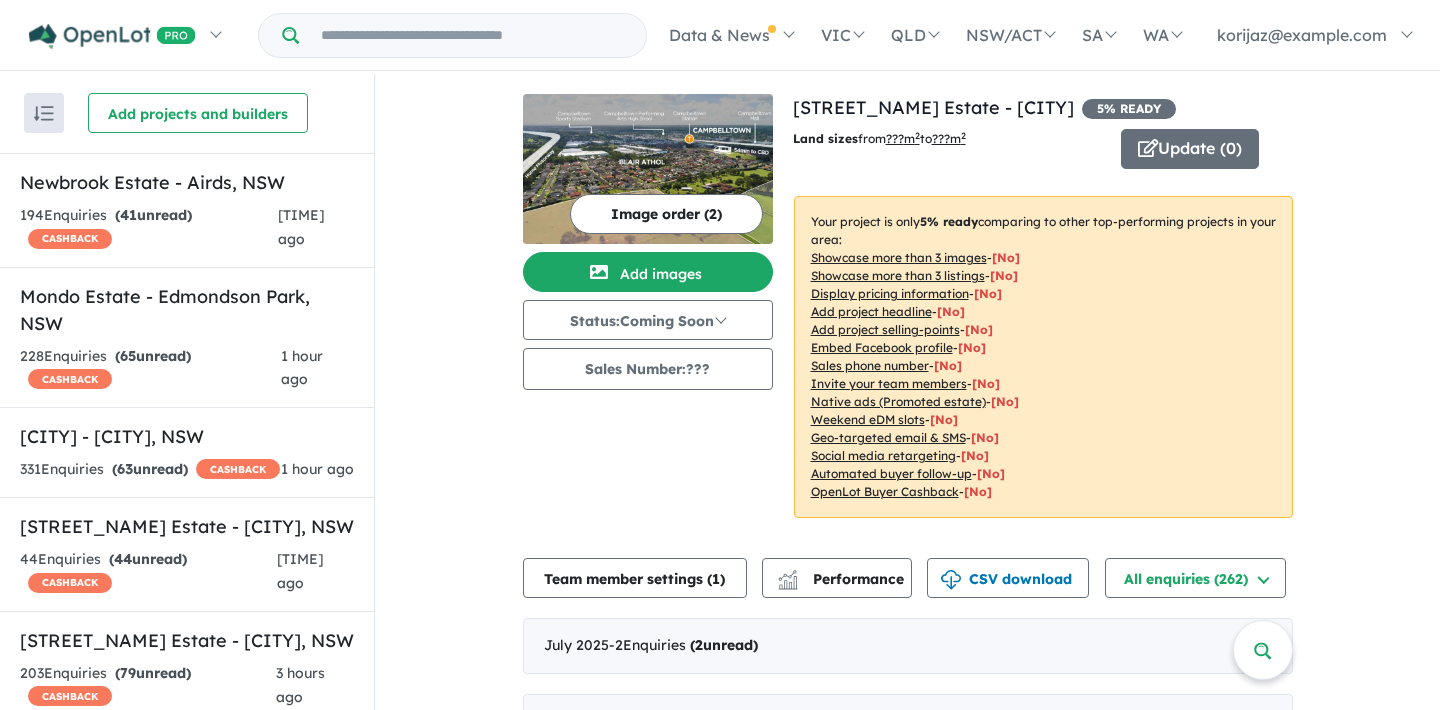 scroll, scrollTop: 0, scrollLeft: 0, axis: both 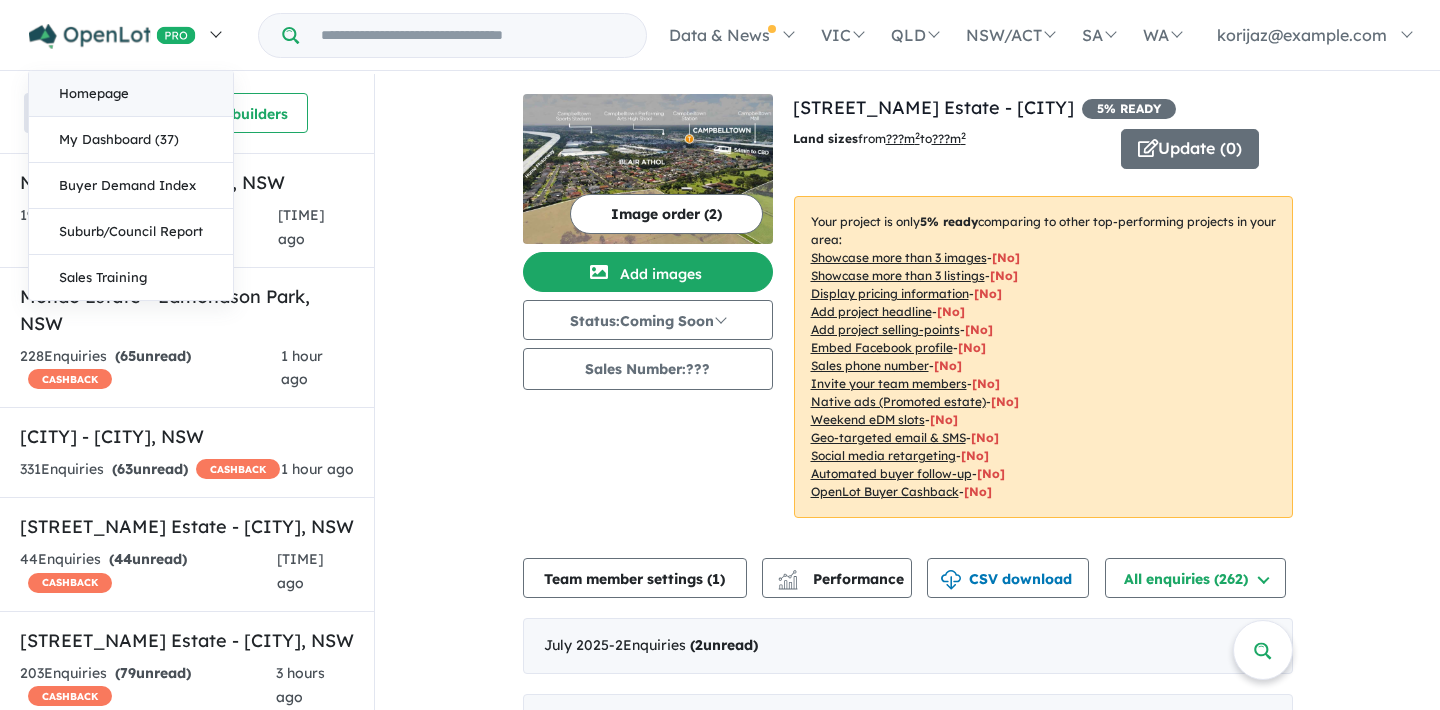 click on "Homepage" at bounding box center [131, 94] 